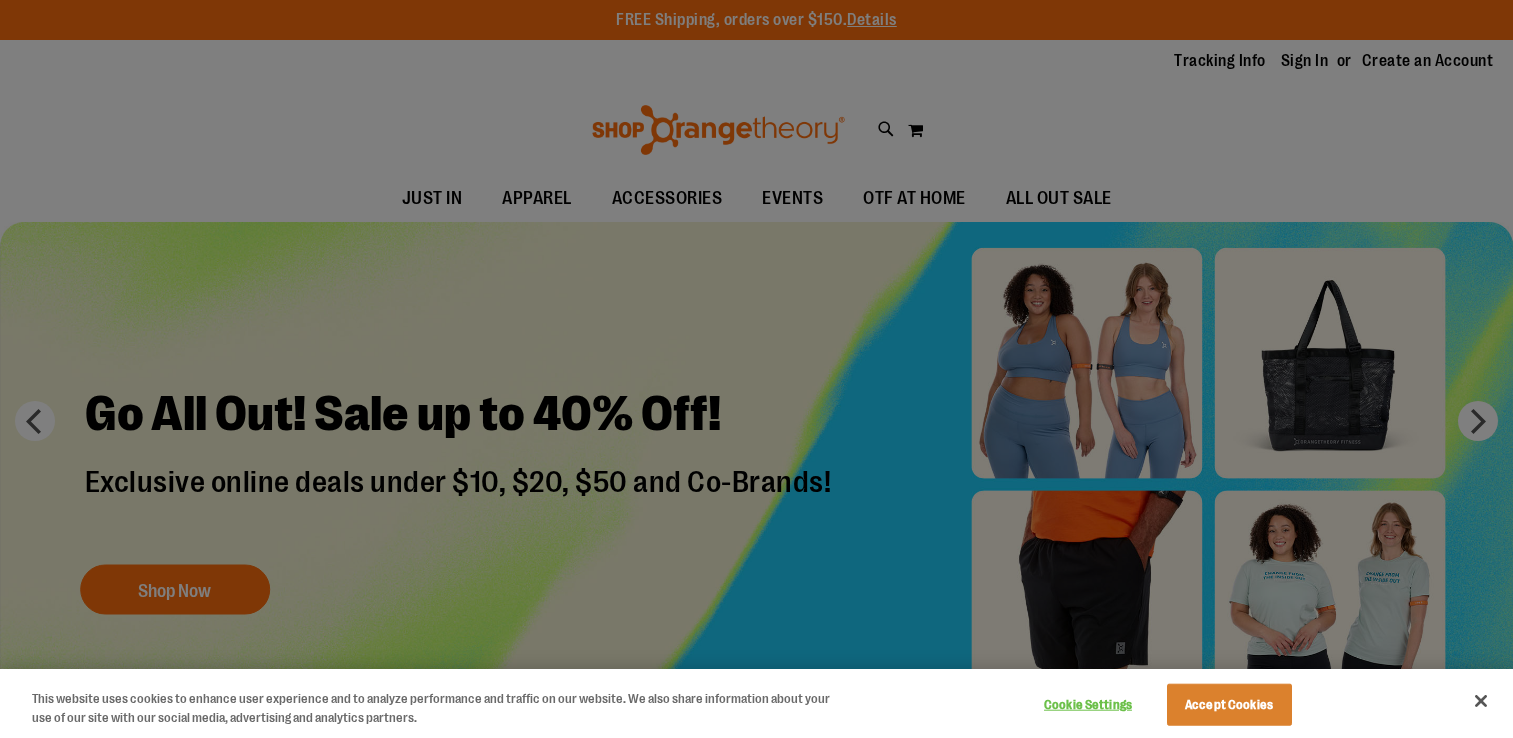 scroll, scrollTop: 0, scrollLeft: 0, axis: both 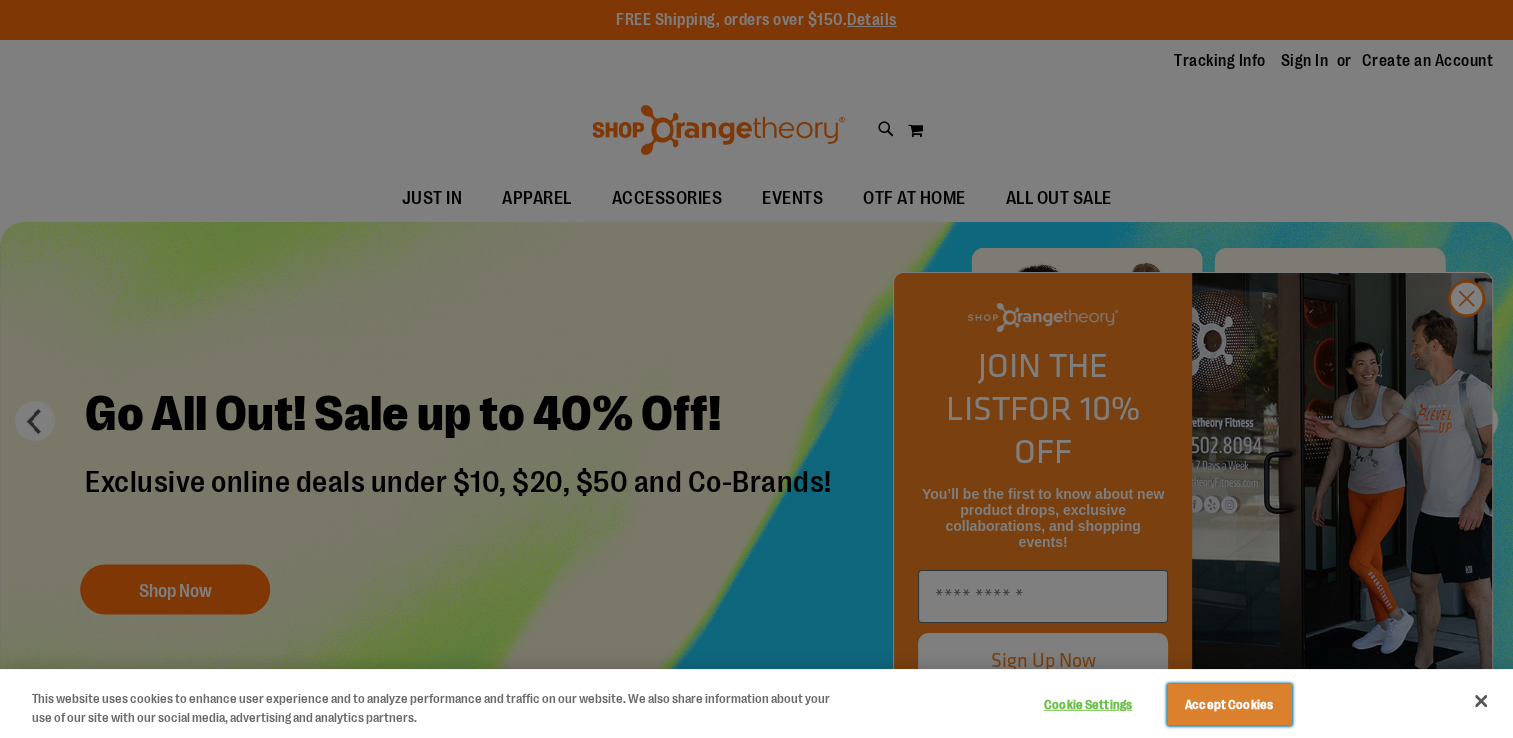 click on "Accept Cookies" at bounding box center [1229, 705] 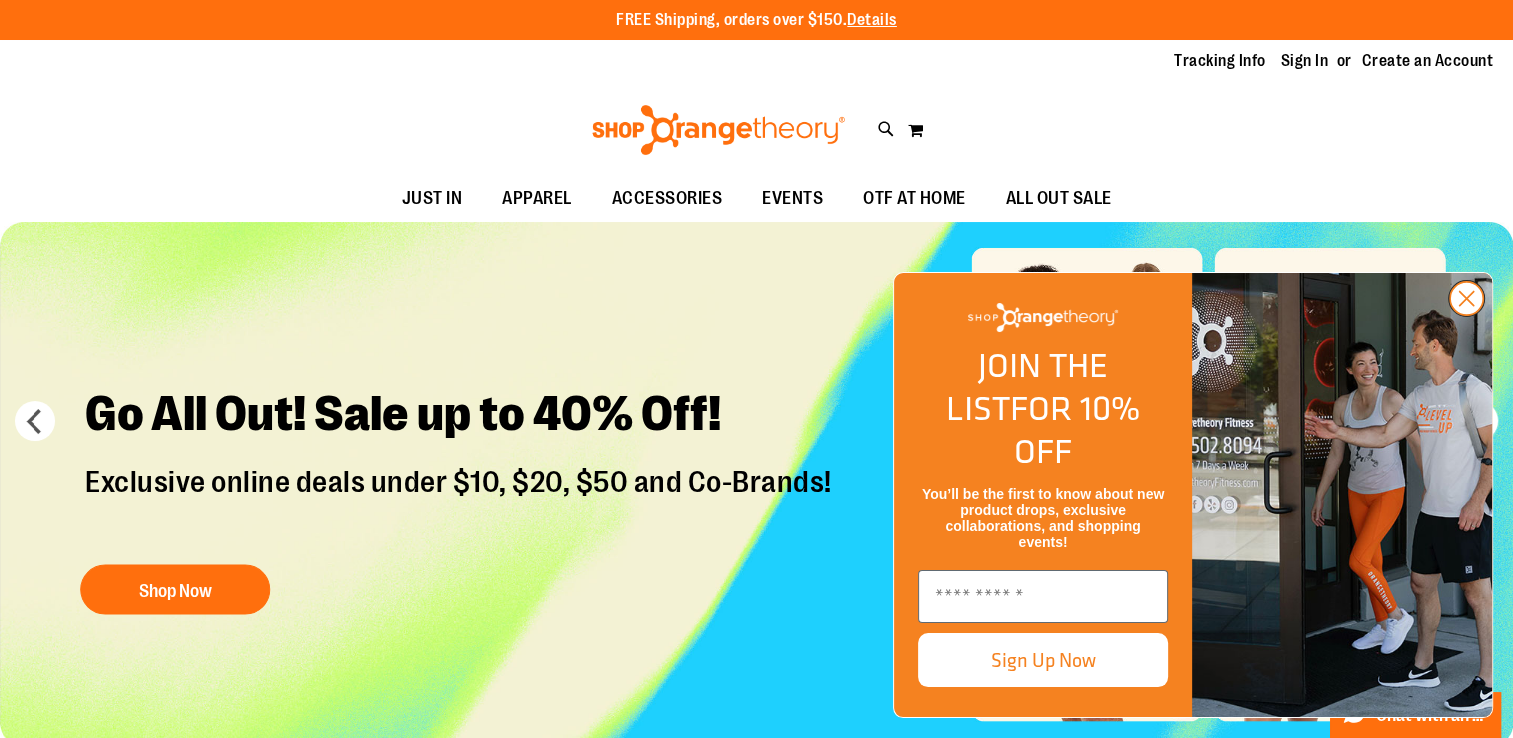 click 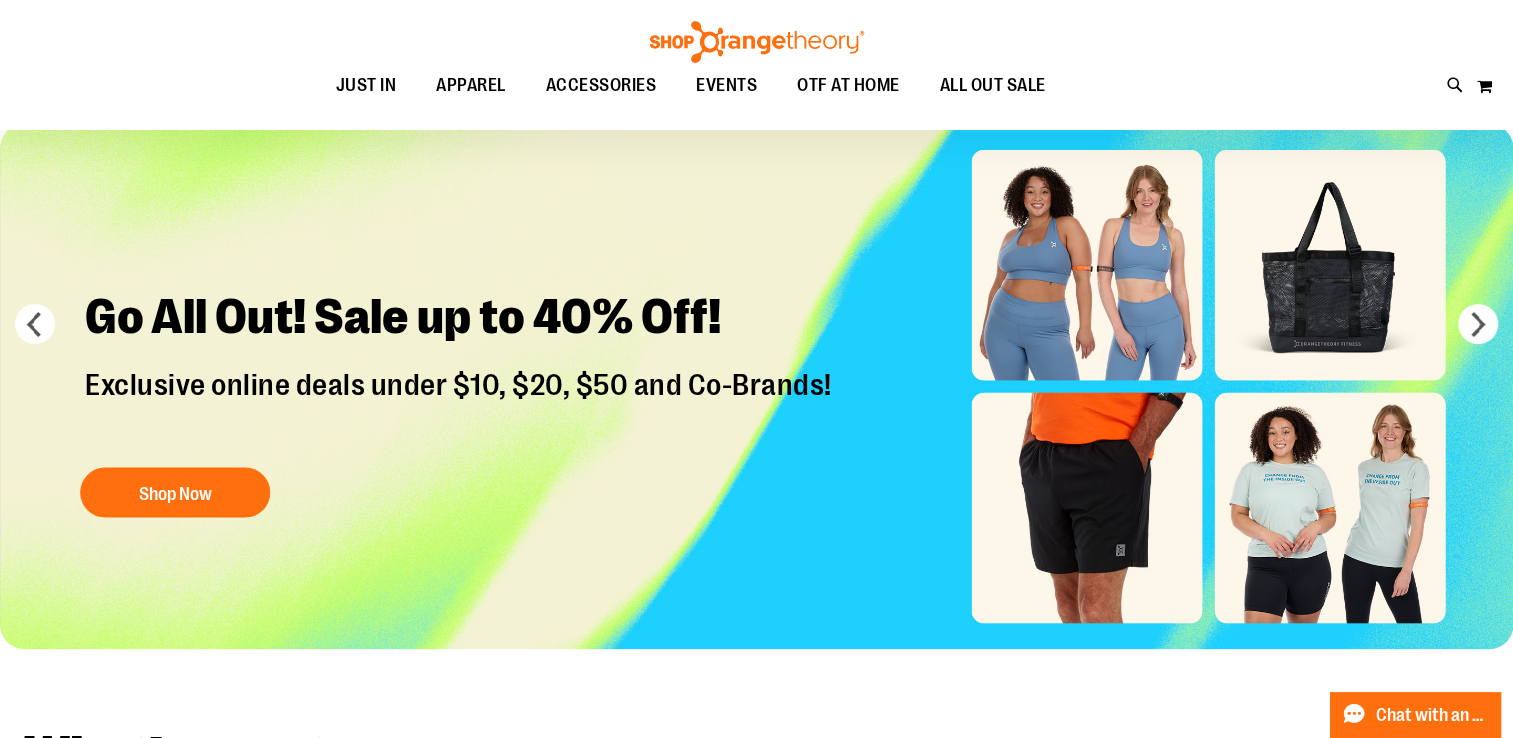 scroll, scrollTop: 101, scrollLeft: 0, axis: vertical 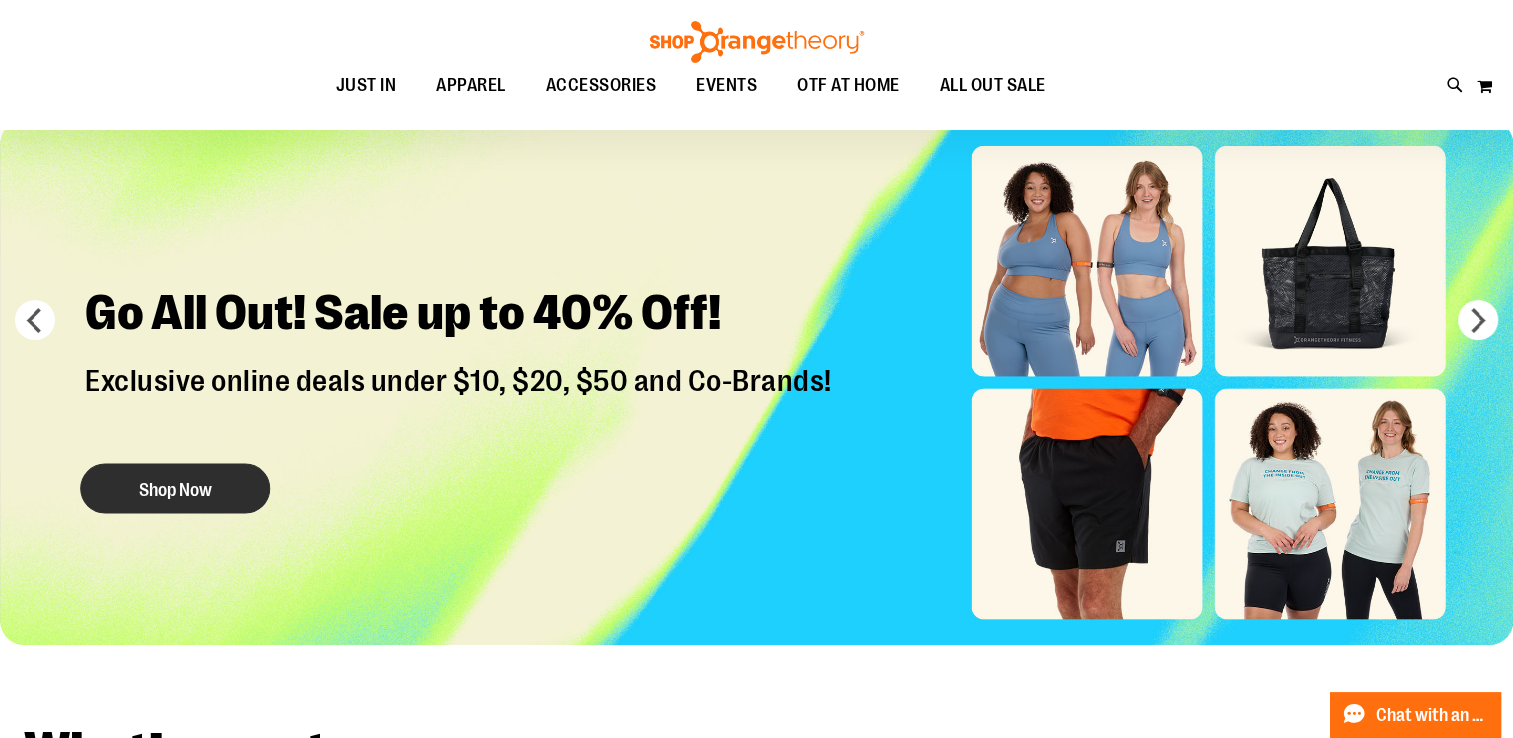 click on "Shop Now" at bounding box center (175, 488) 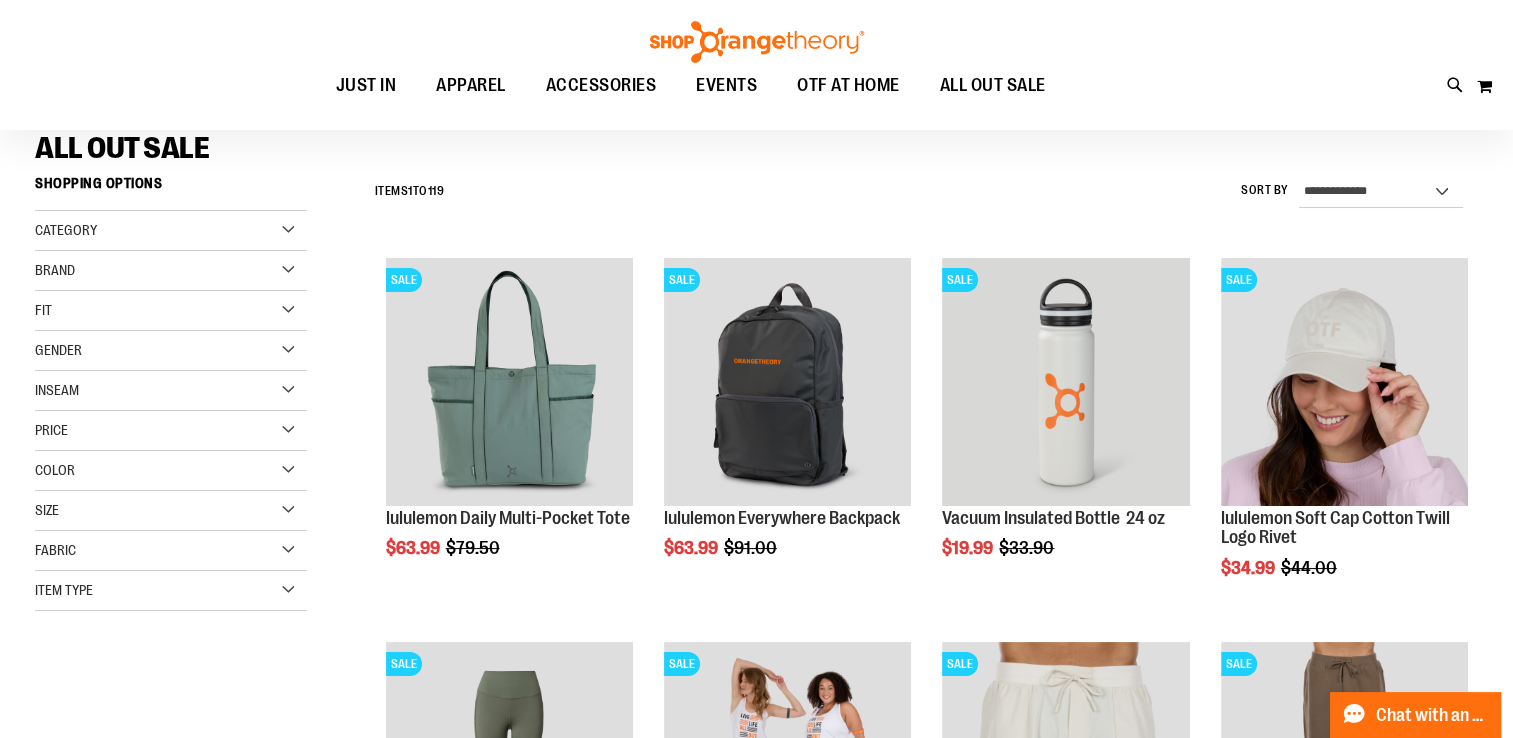 scroll, scrollTop: 186, scrollLeft: 0, axis: vertical 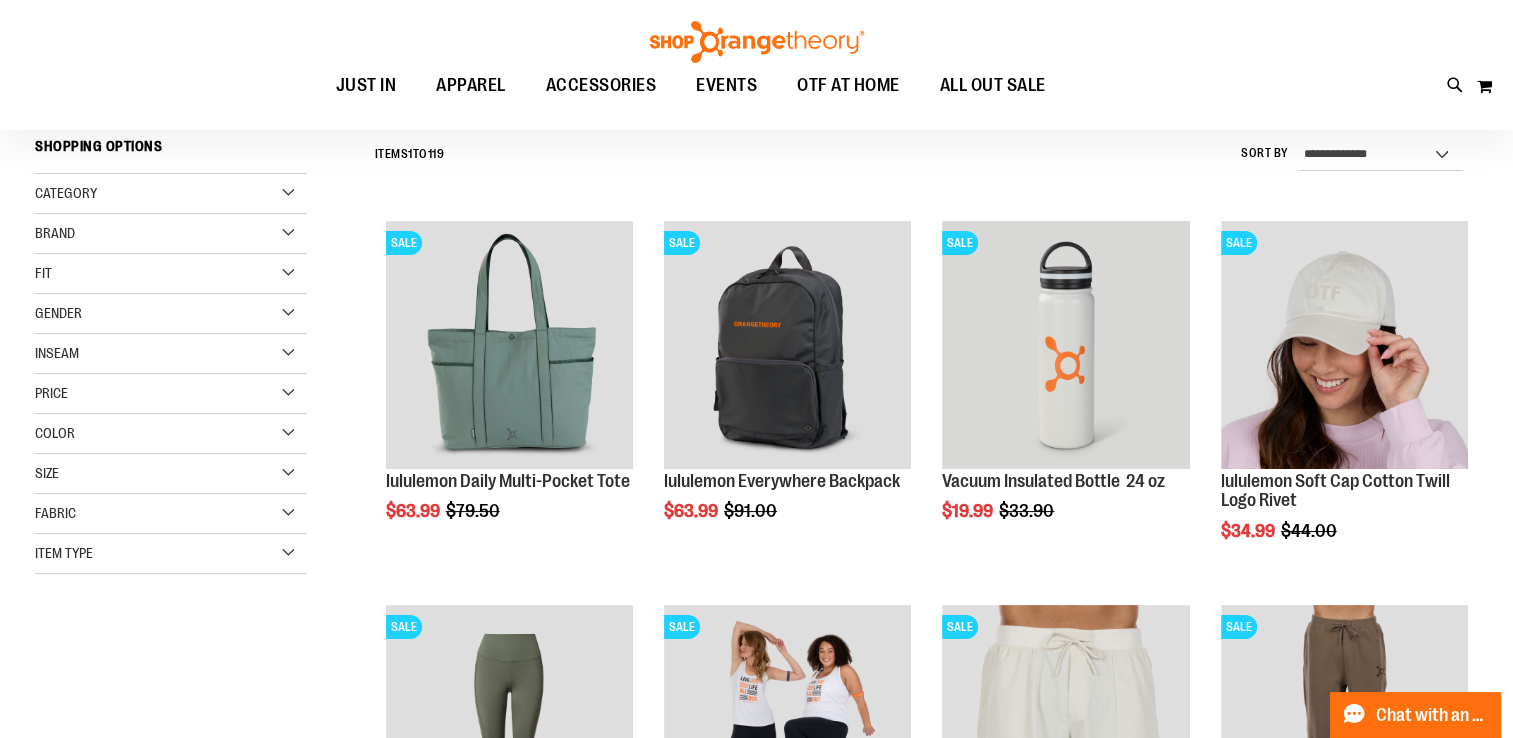 click on "Gender" at bounding box center (171, 314) 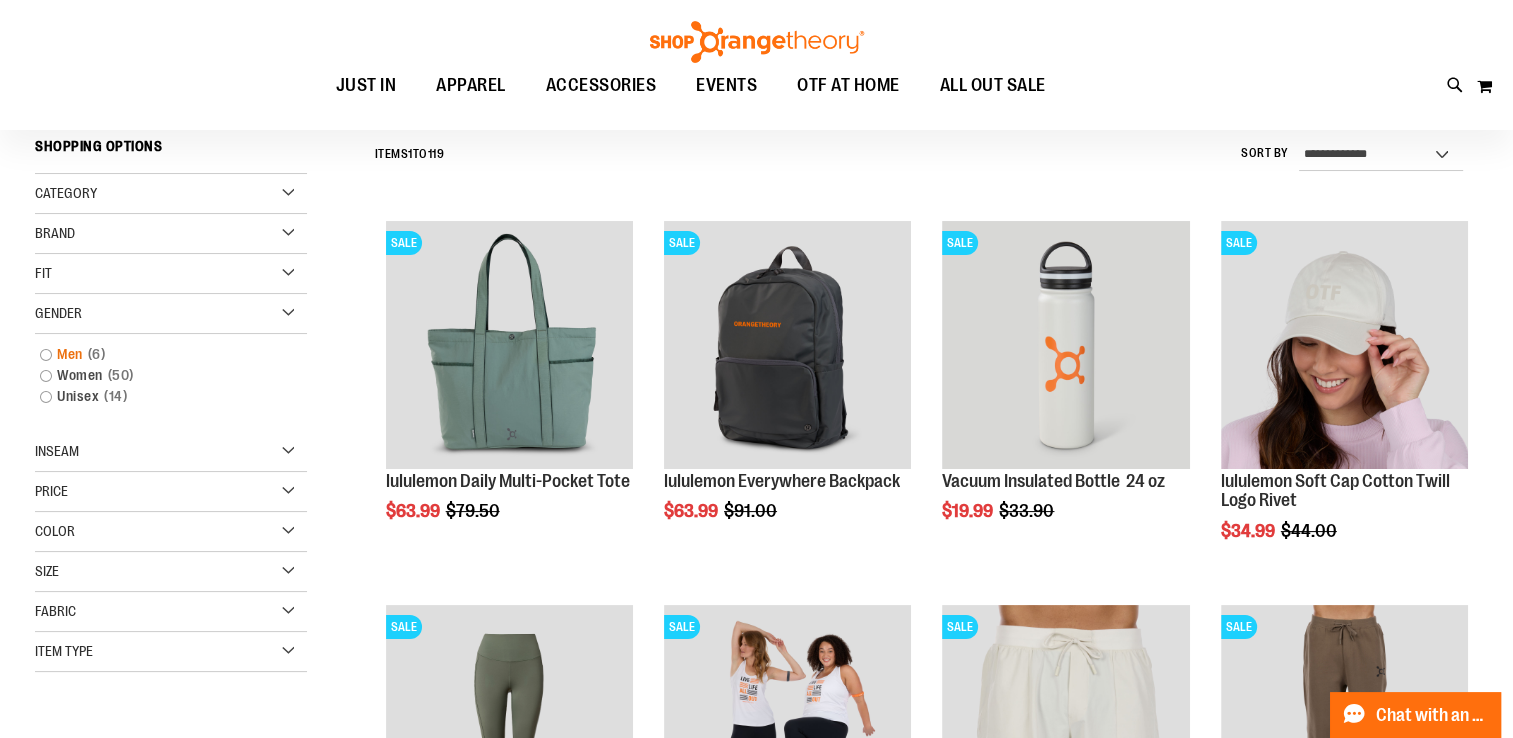 click on "Men                                             6
items" at bounding box center (160, 354) 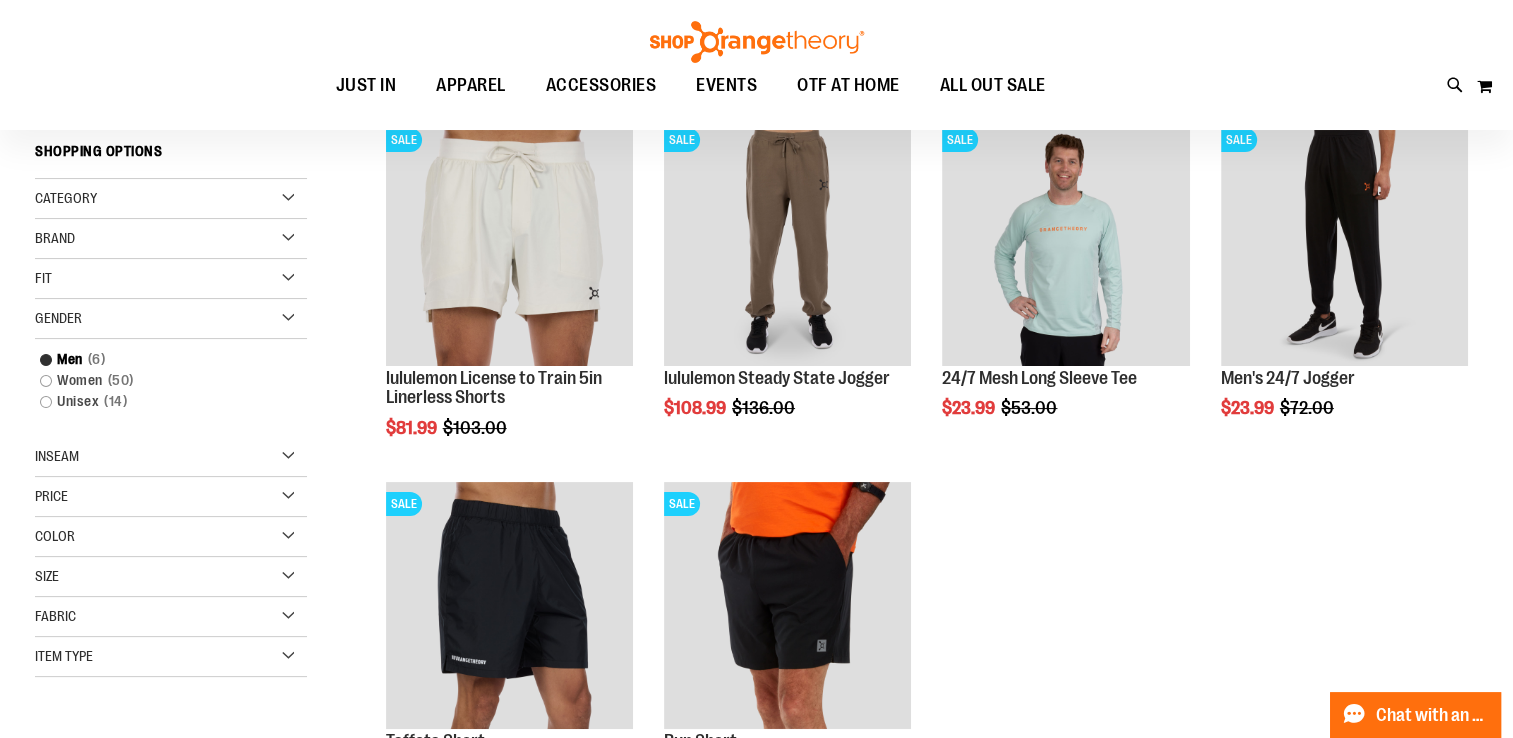 scroll, scrollTop: 221, scrollLeft: 0, axis: vertical 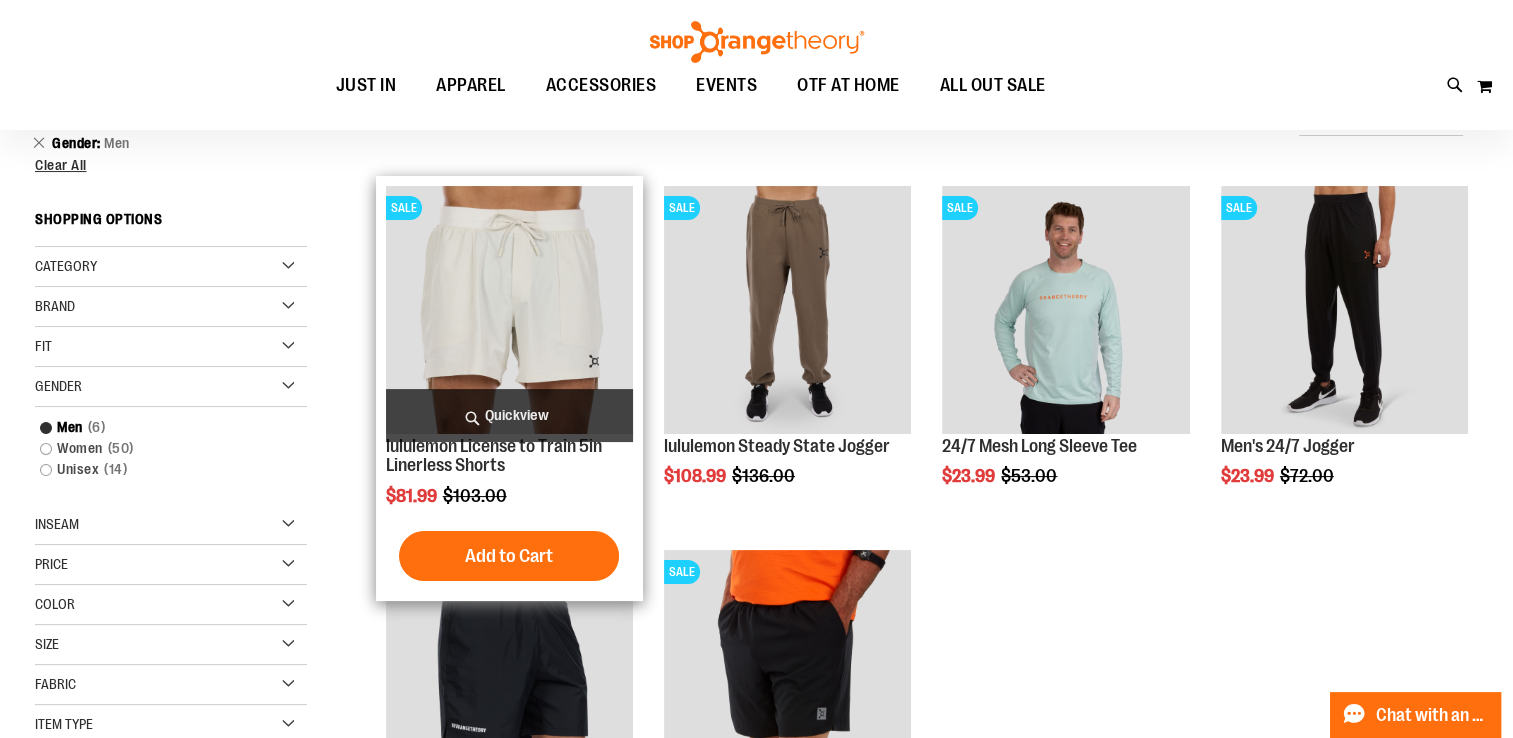 click at bounding box center (509, 309) 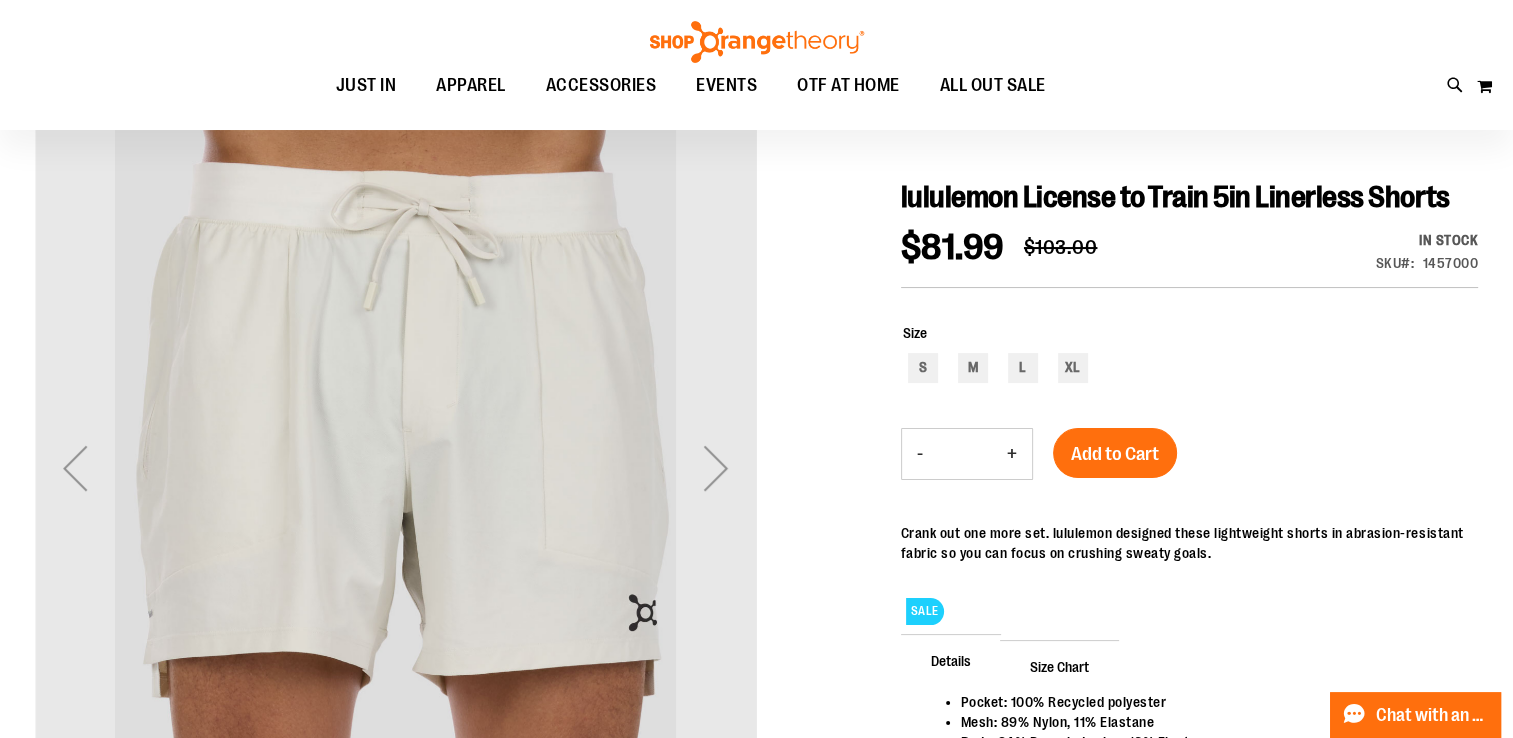 scroll, scrollTop: 184, scrollLeft: 0, axis: vertical 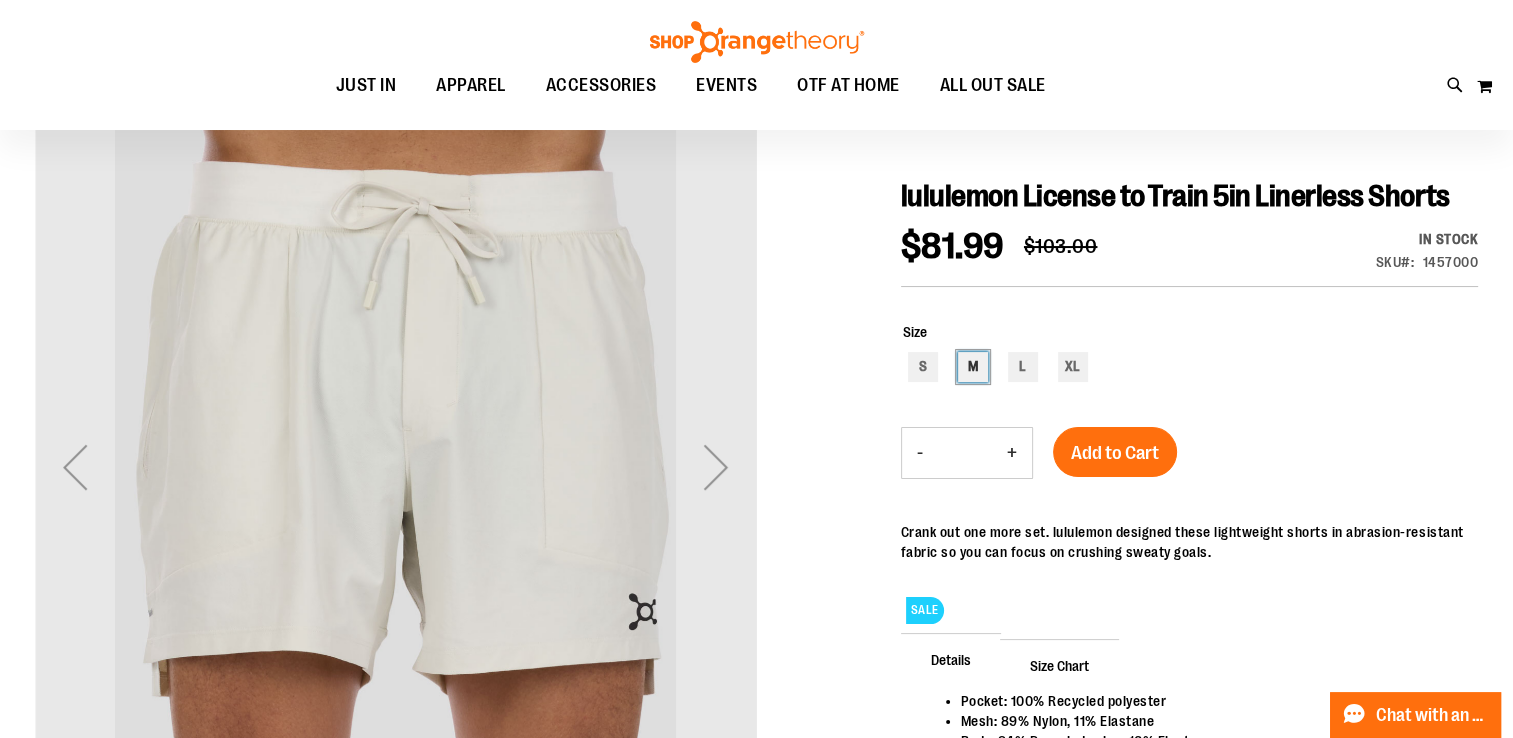 click on "M" at bounding box center (973, 367) 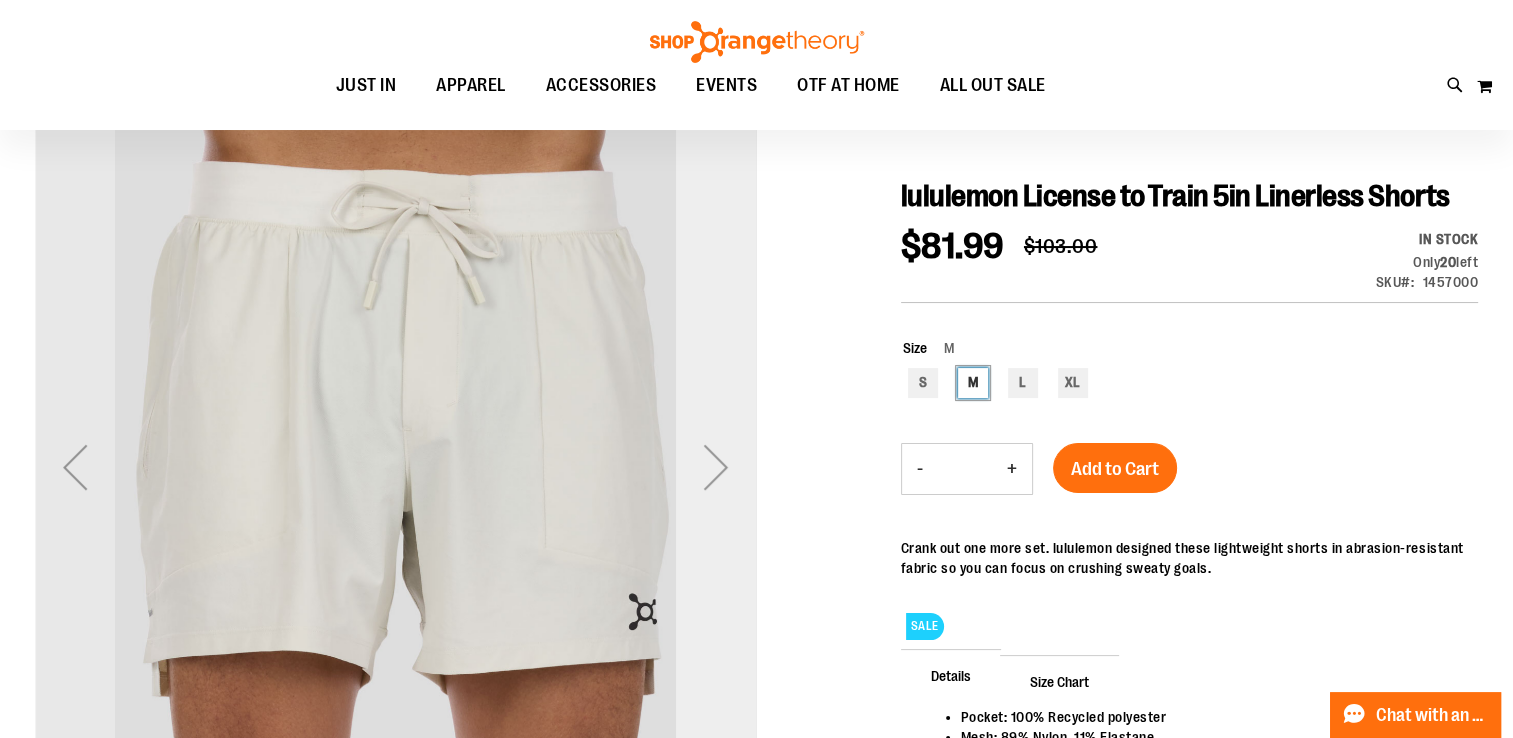 click at bounding box center (716, 467) 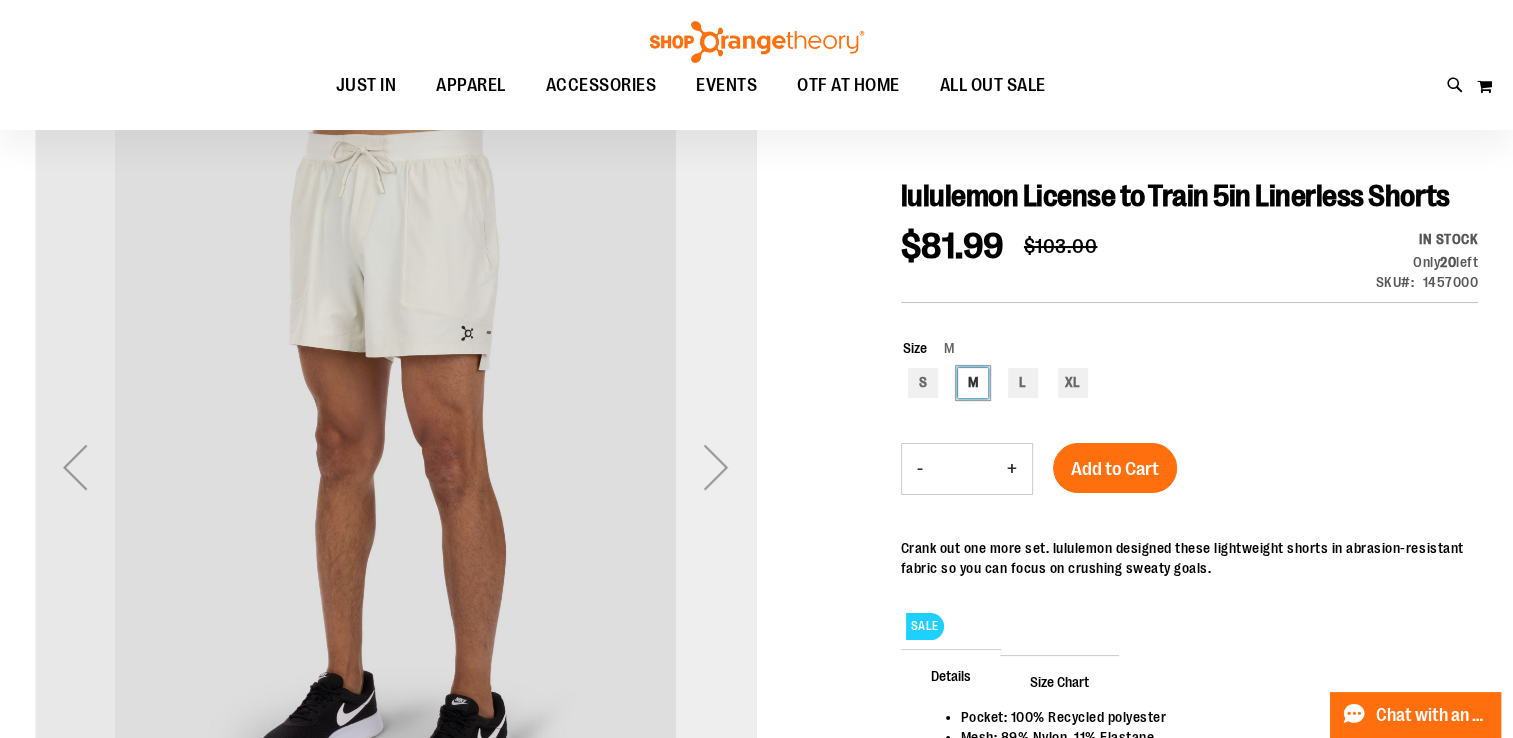click at bounding box center (716, 467) 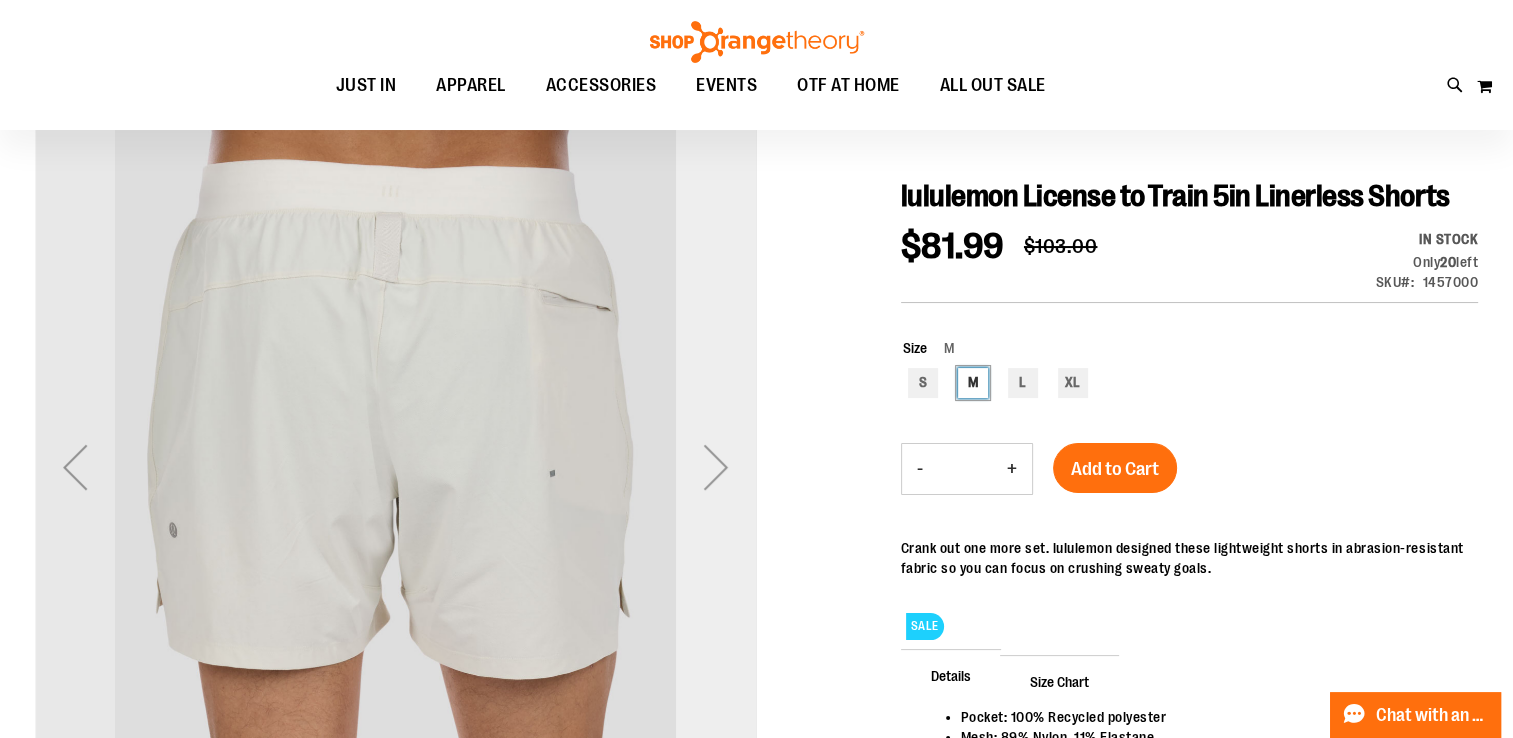 click at bounding box center (716, 467) 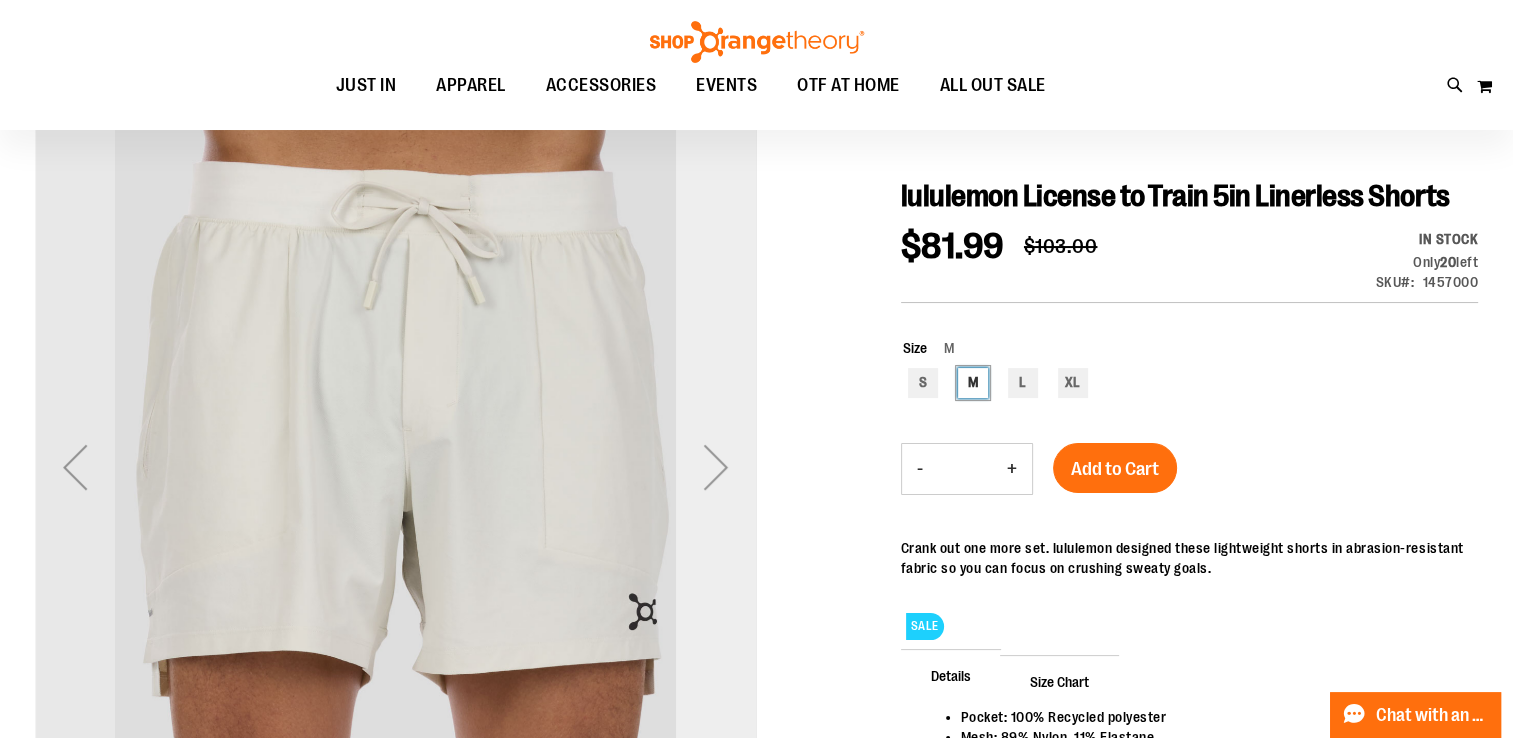 click at bounding box center (716, 467) 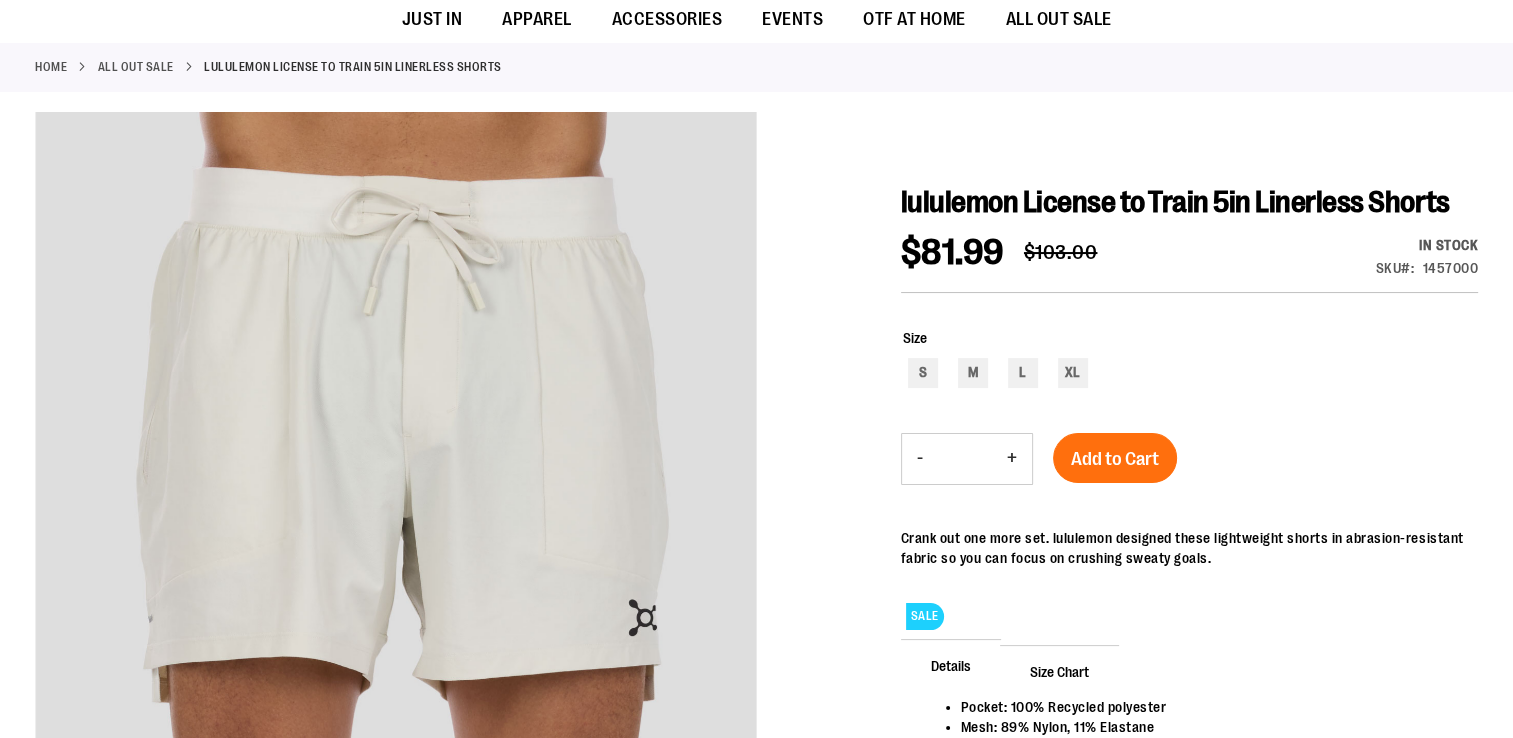 scroll, scrollTop: 183, scrollLeft: 0, axis: vertical 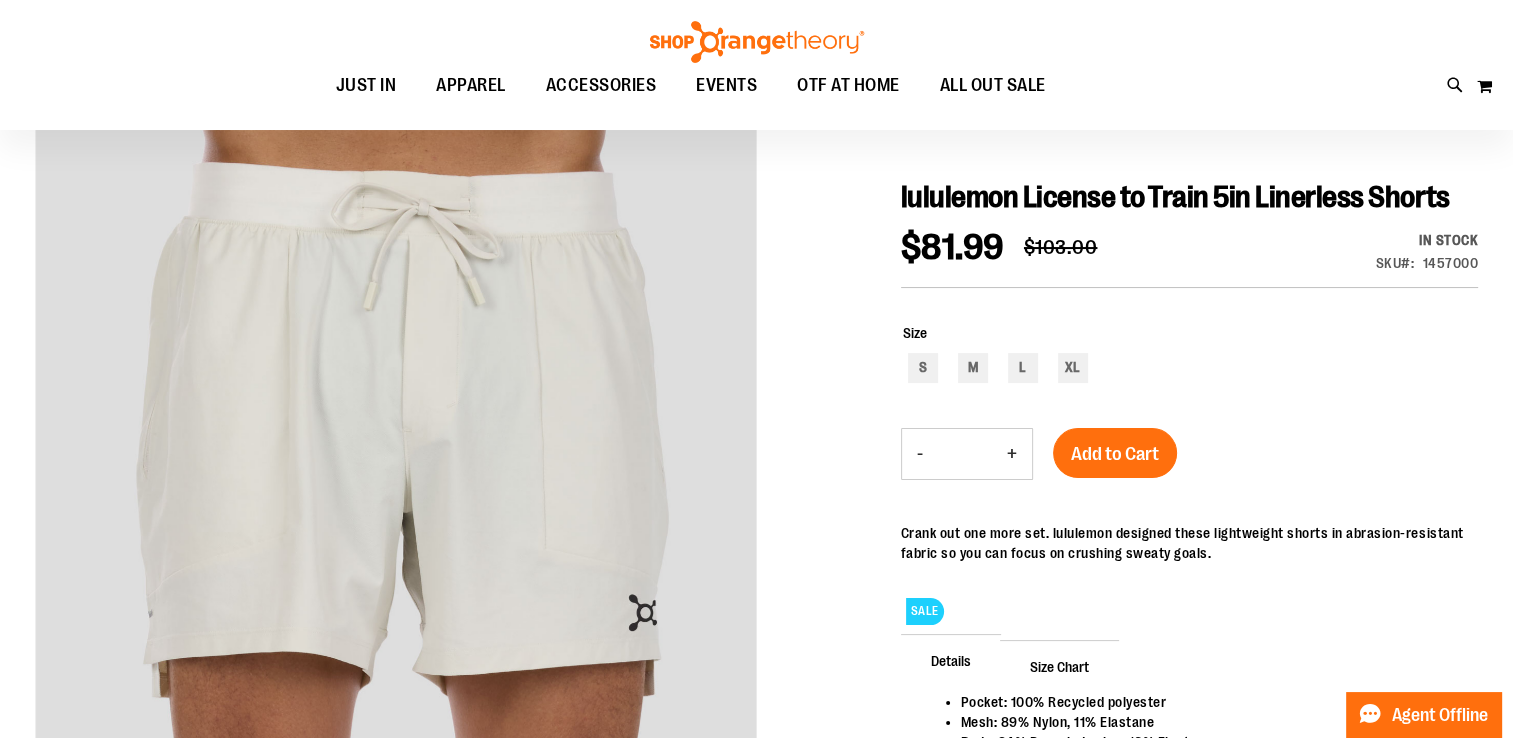 click on "JUST IN   JUST IN Balanced Basics New for Women New for Men New Accessories New Brands Pride & Patriotic APPAREL   APPAREL WOMEN Tops Bottoms Outerwear MEN Tops Bottoms Outerwear BRANDS Nike lululemon Cloud9nine More Brands ACCESSORIES   ACCESSORIES Bags Drinkware Headware Lifestyle  Replacement Bands  Gift Cards EVENTS OTF AT HOME ALL OUT SALE   ALL OUT SALE Under $10 Under $20 Under $50 Under $100 Brands" at bounding box center [690, 86] 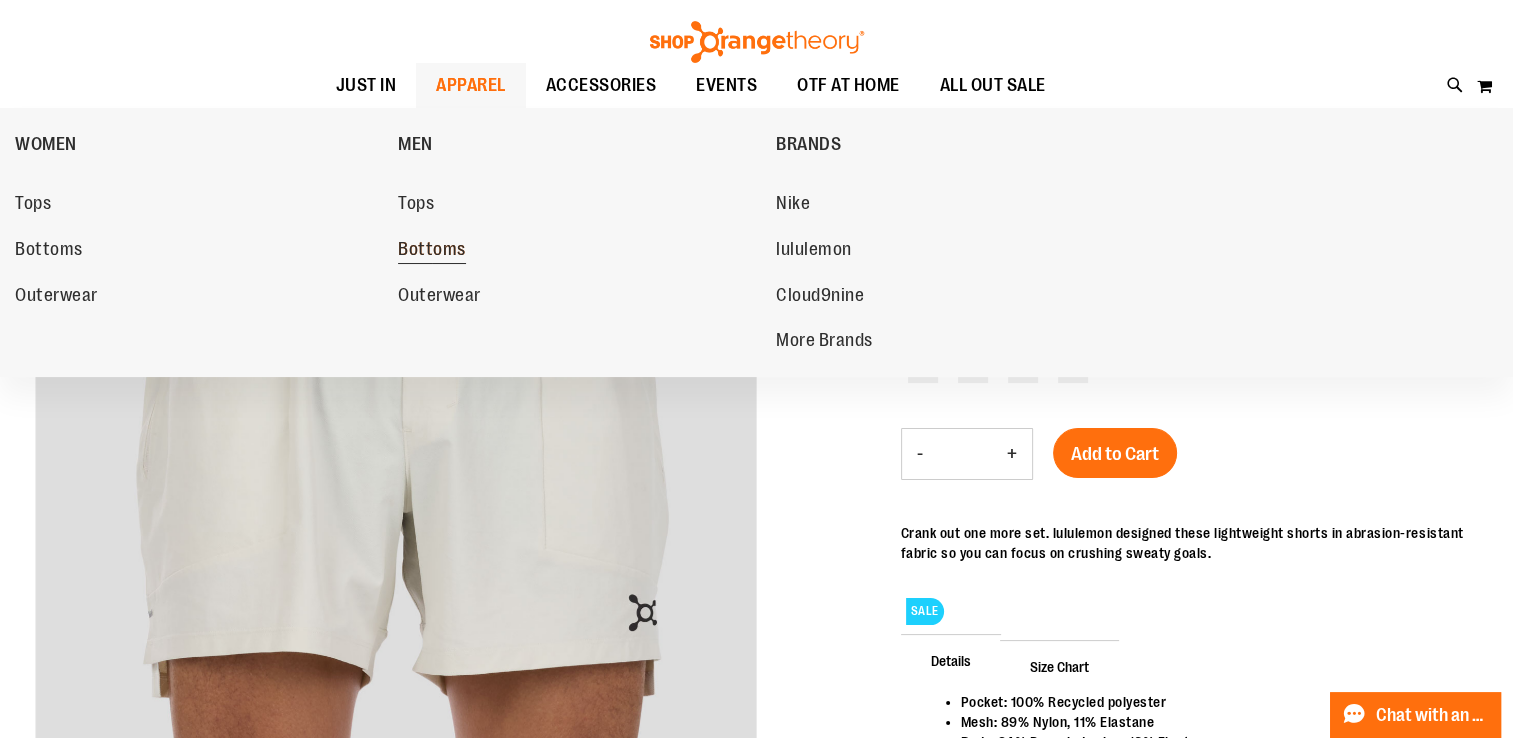 click on "Bottoms" at bounding box center (432, 251) 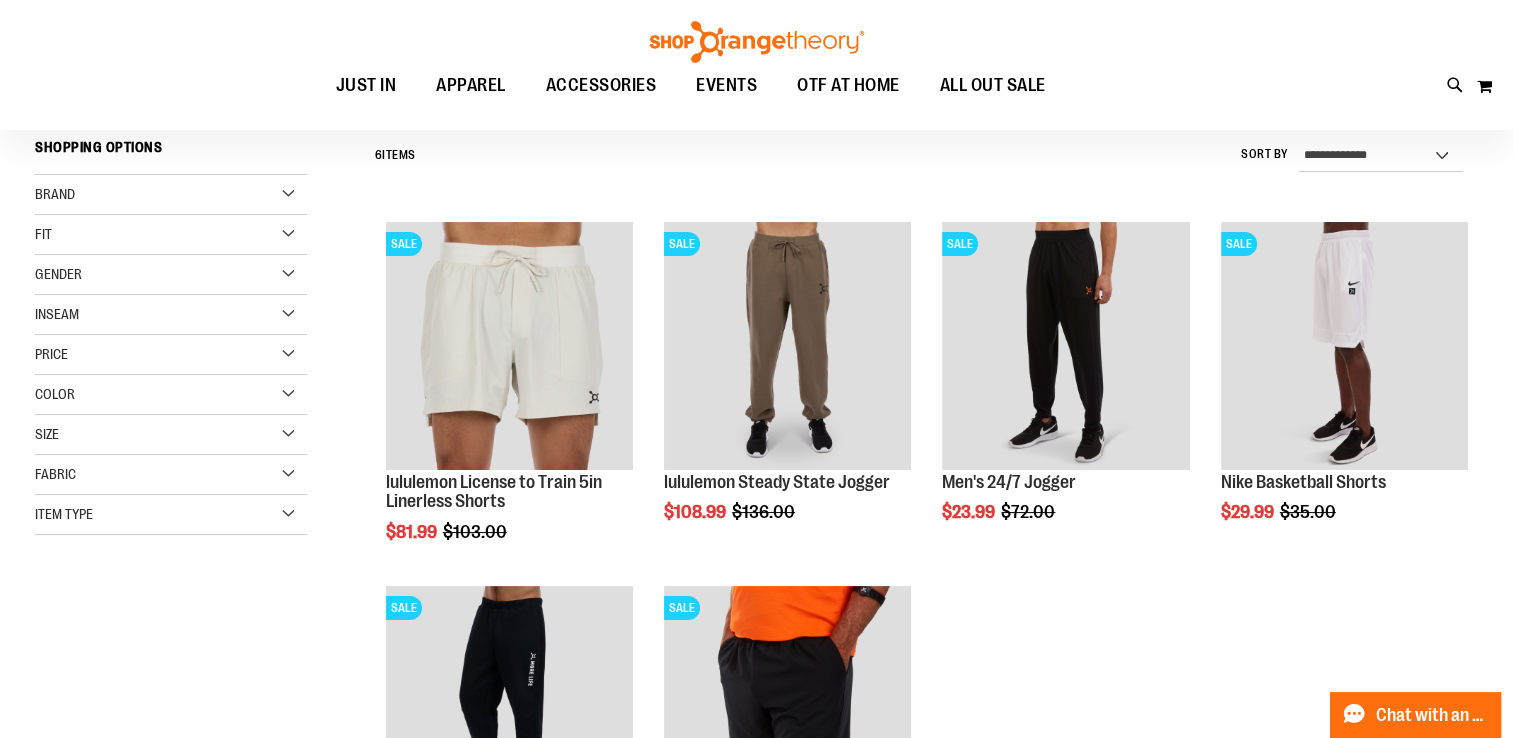 scroll, scrollTop: 109, scrollLeft: 0, axis: vertical 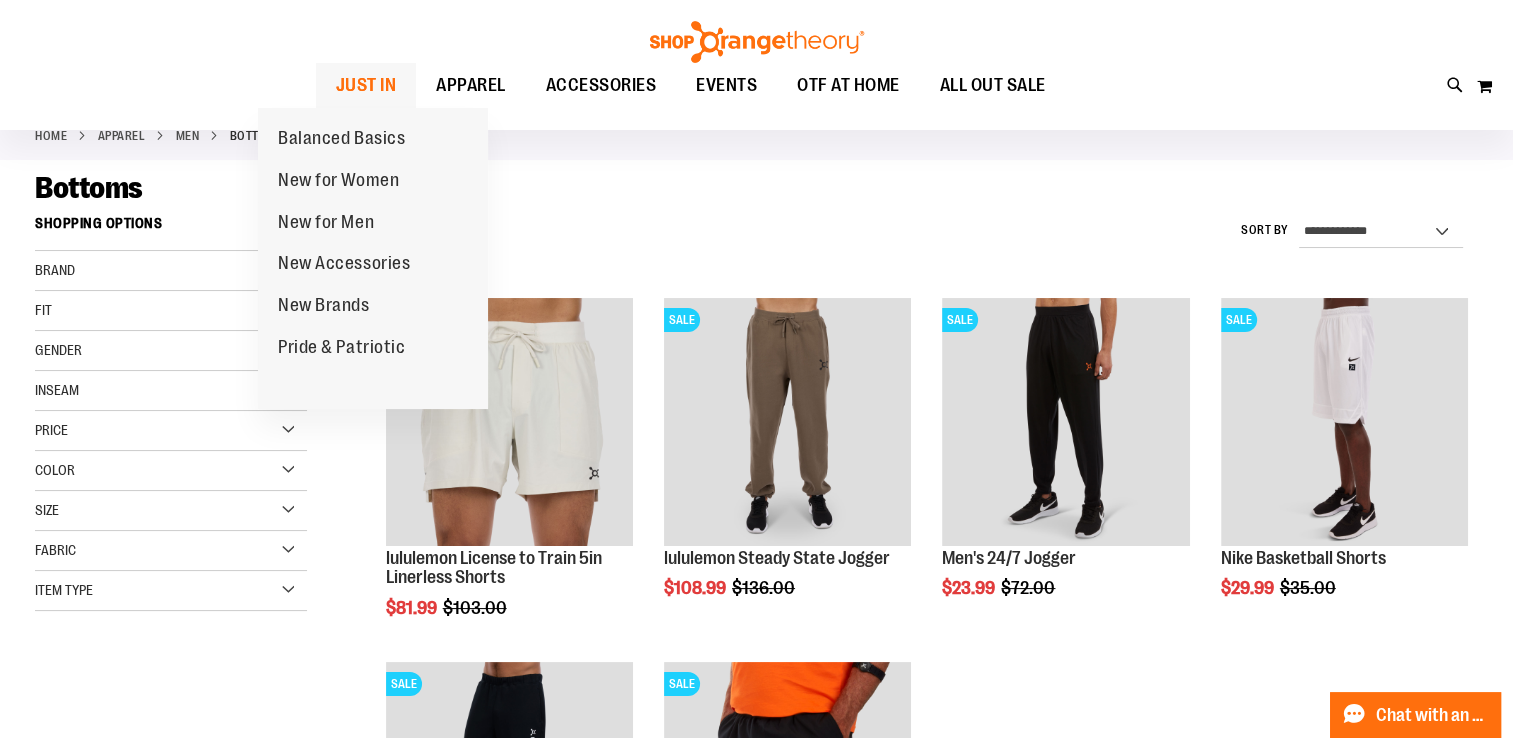 click on "JUST IN" at bounding box center [366, 85] 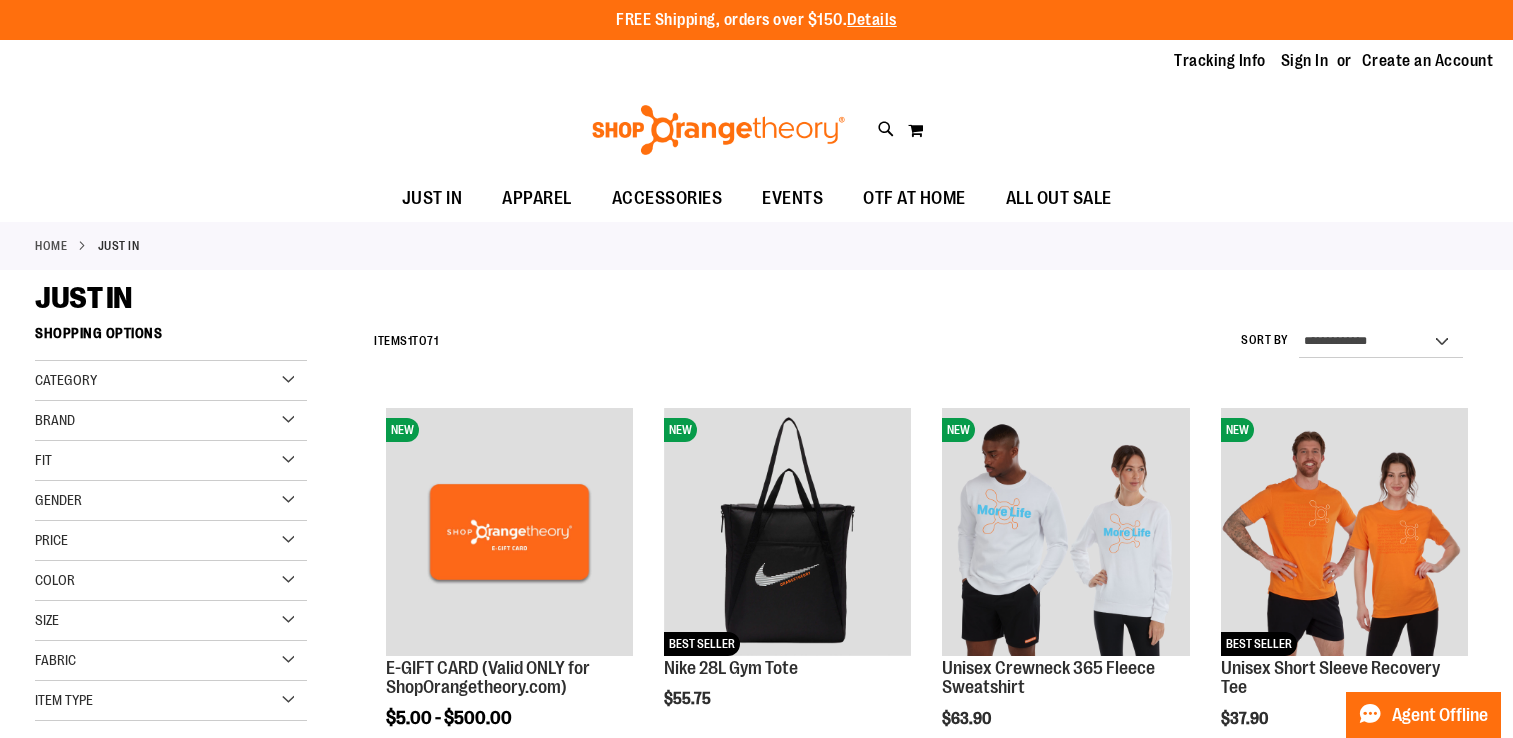 scroll, scrollTop: 0, scrollLeft: 0, axis: both 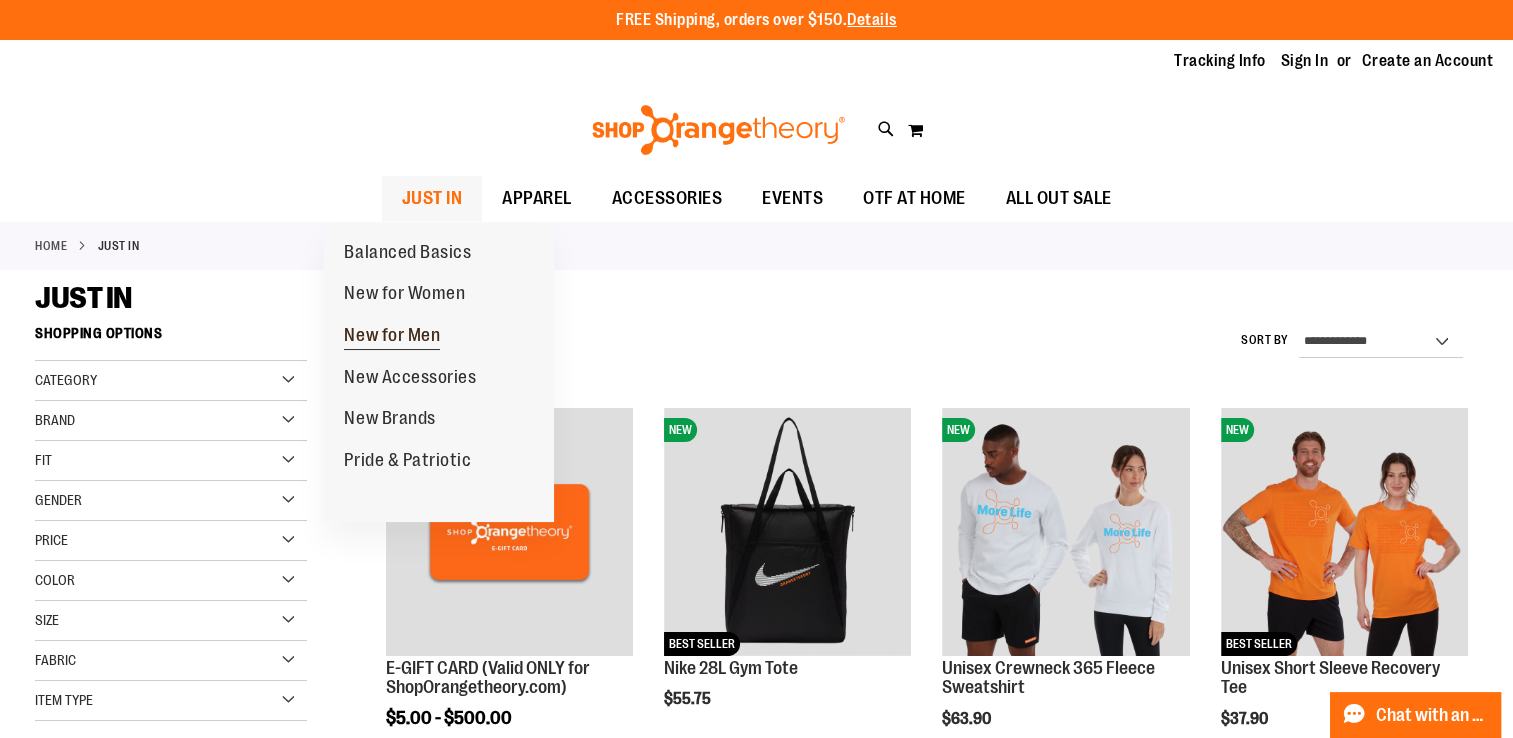 click on "New for Men" at bounding box center (392, 337) 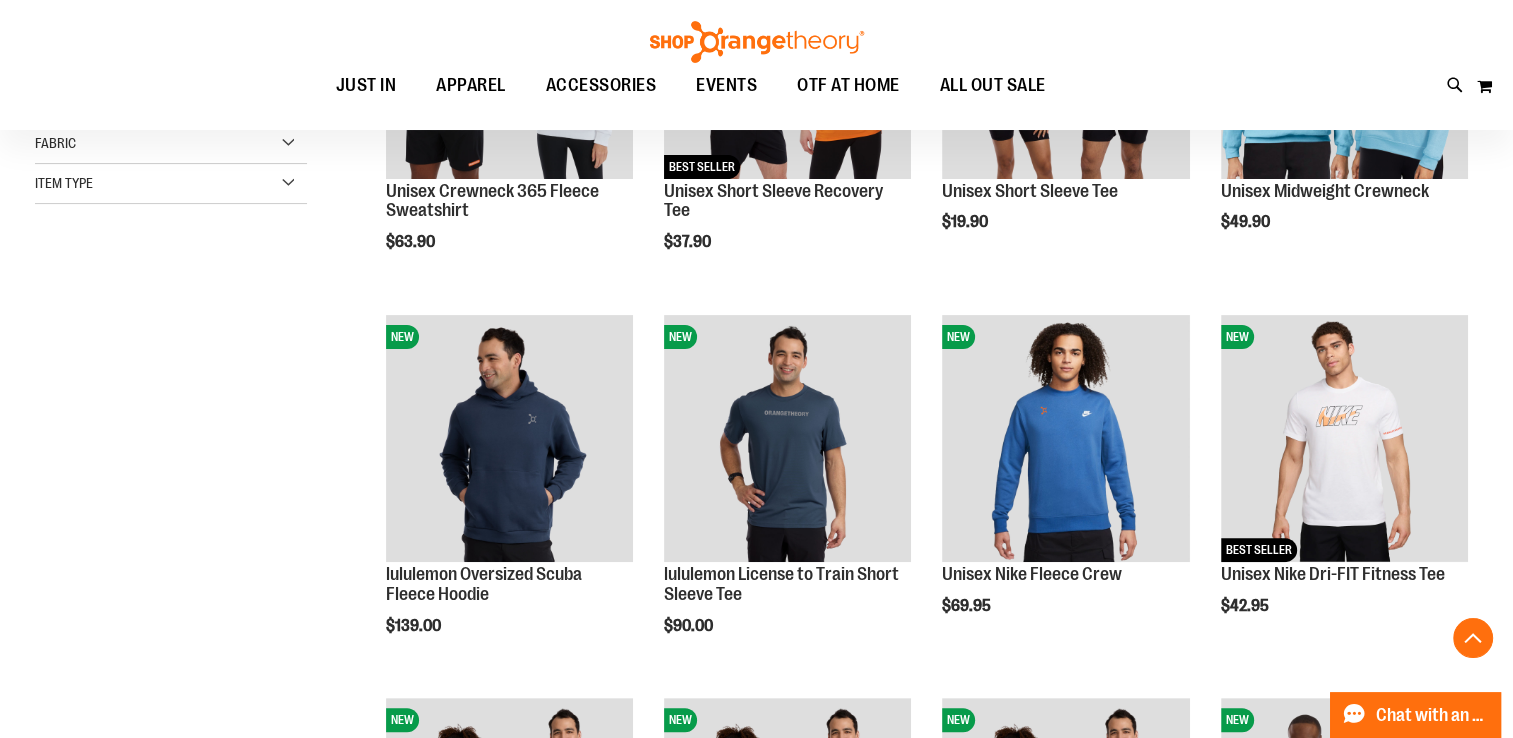scroll, scrollTop: 489, scrollLeft: 0, axis: vertical 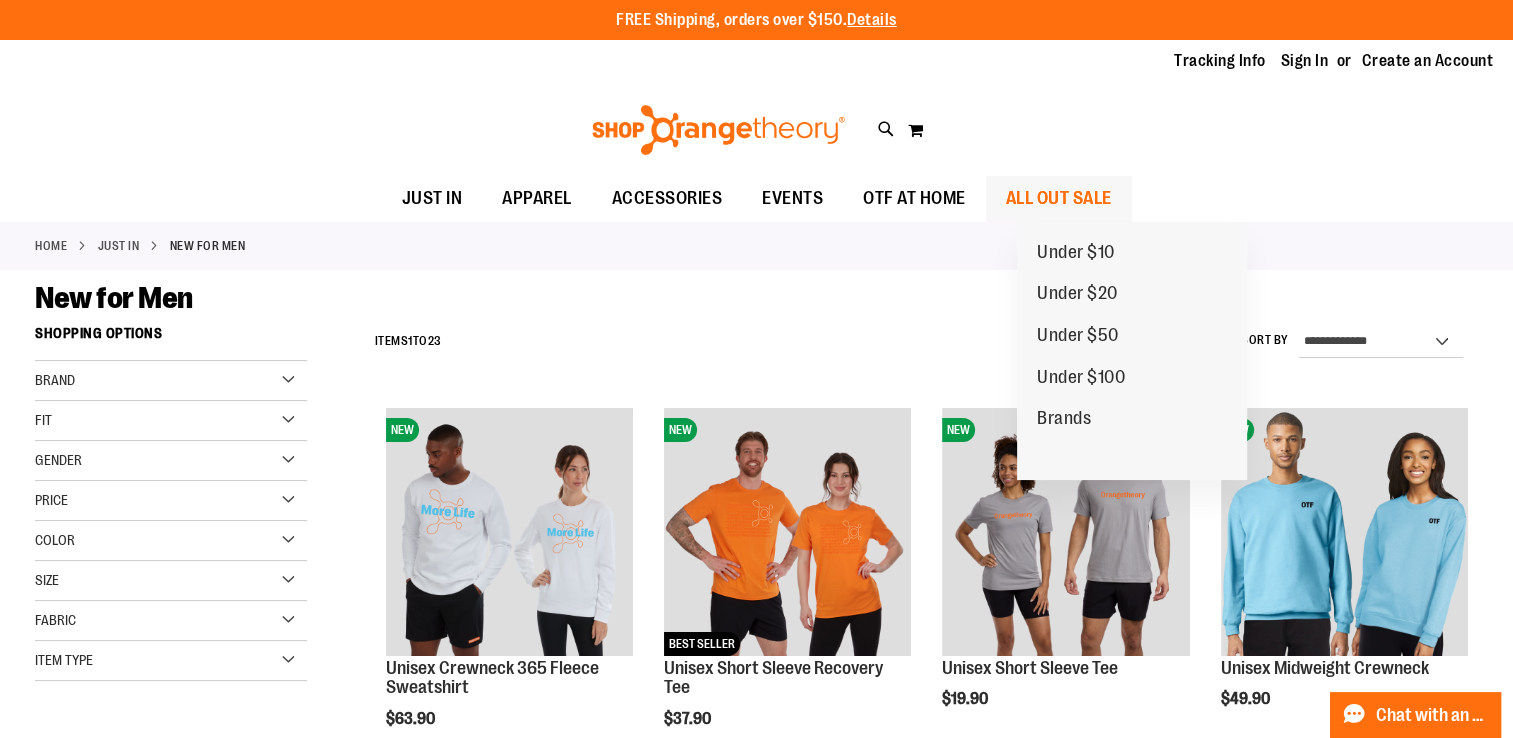 click on "ALL OUT SALE" at bounding box center [1059, 198] 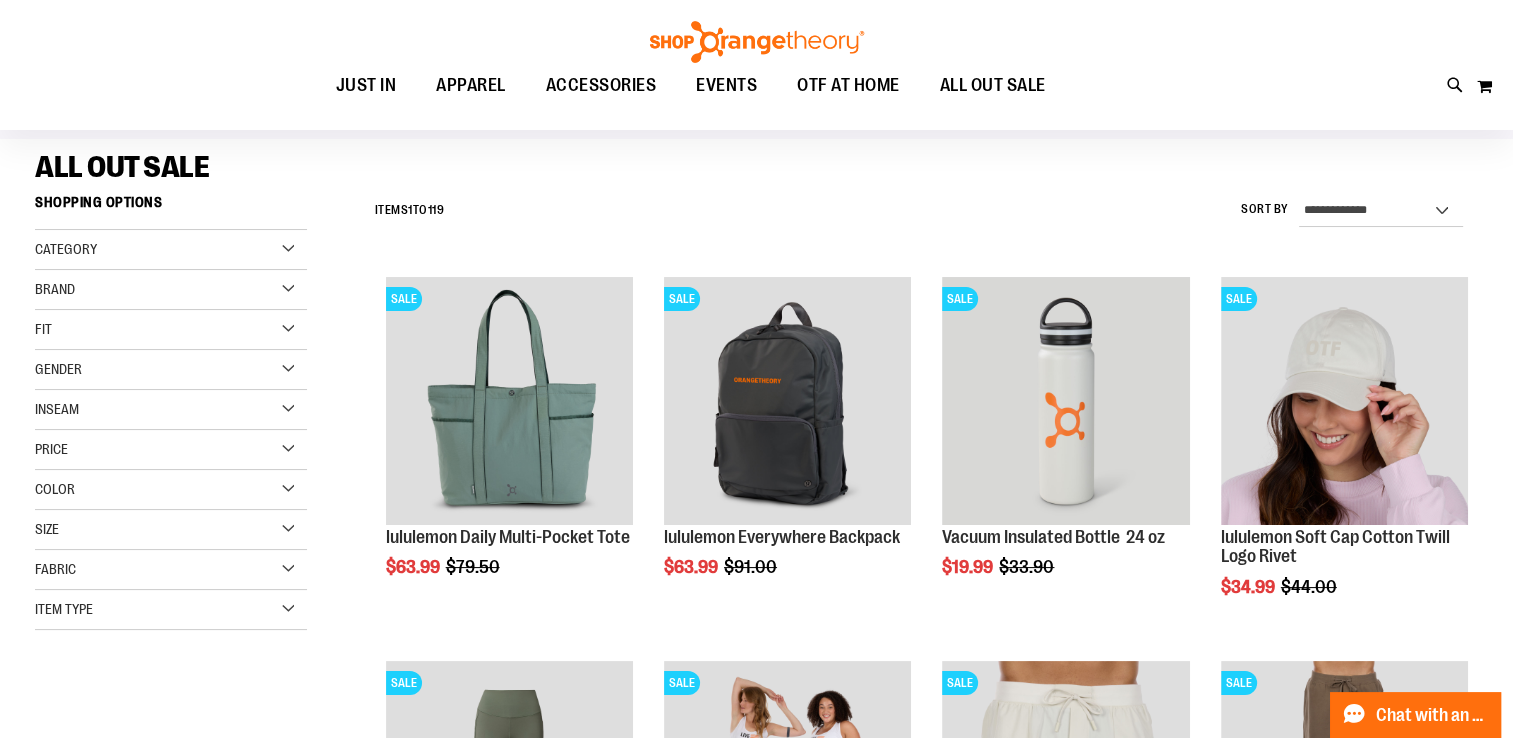 scroll, scrollTop: 133, scrollLeft: 0, axis: vertical 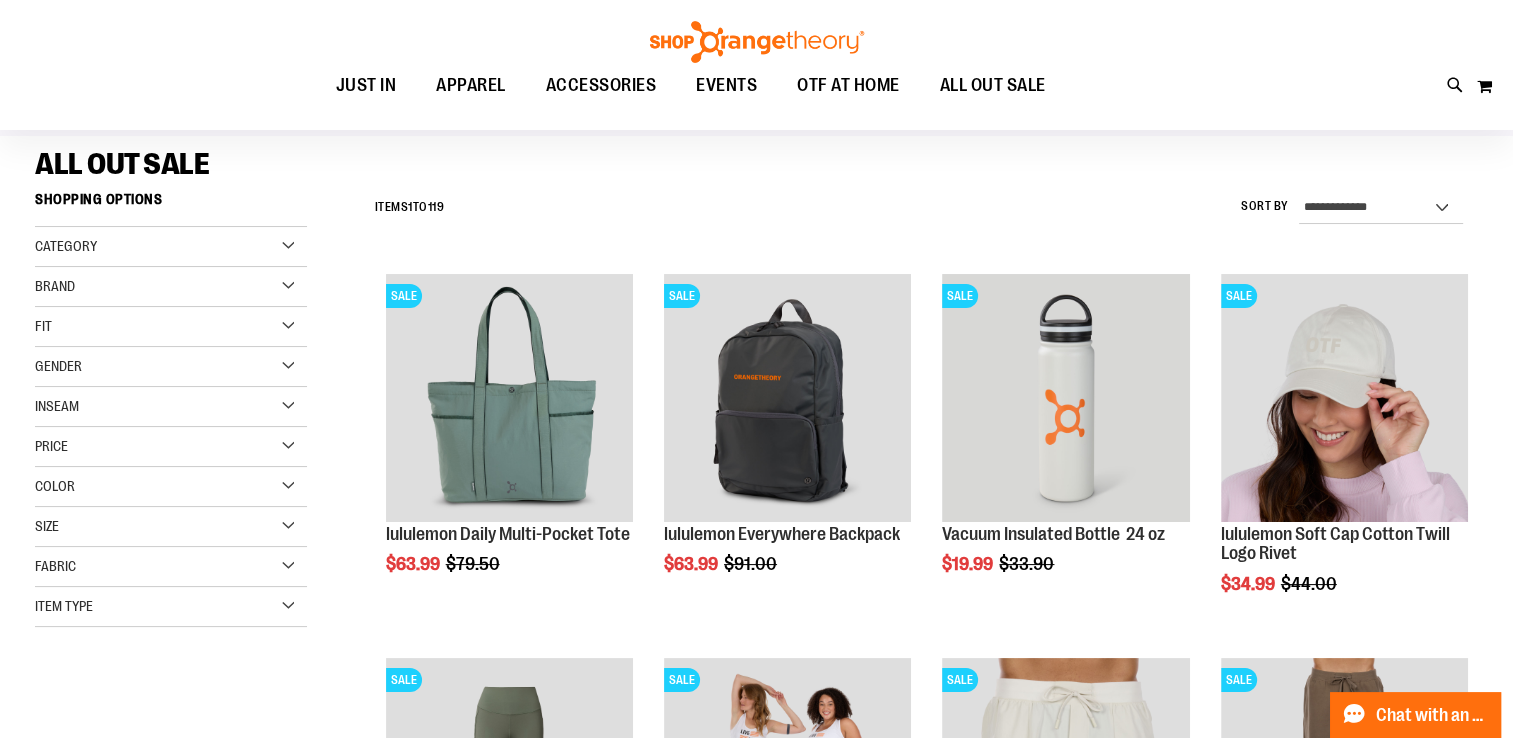 click on "Gender" at bounding box center (171, 367) 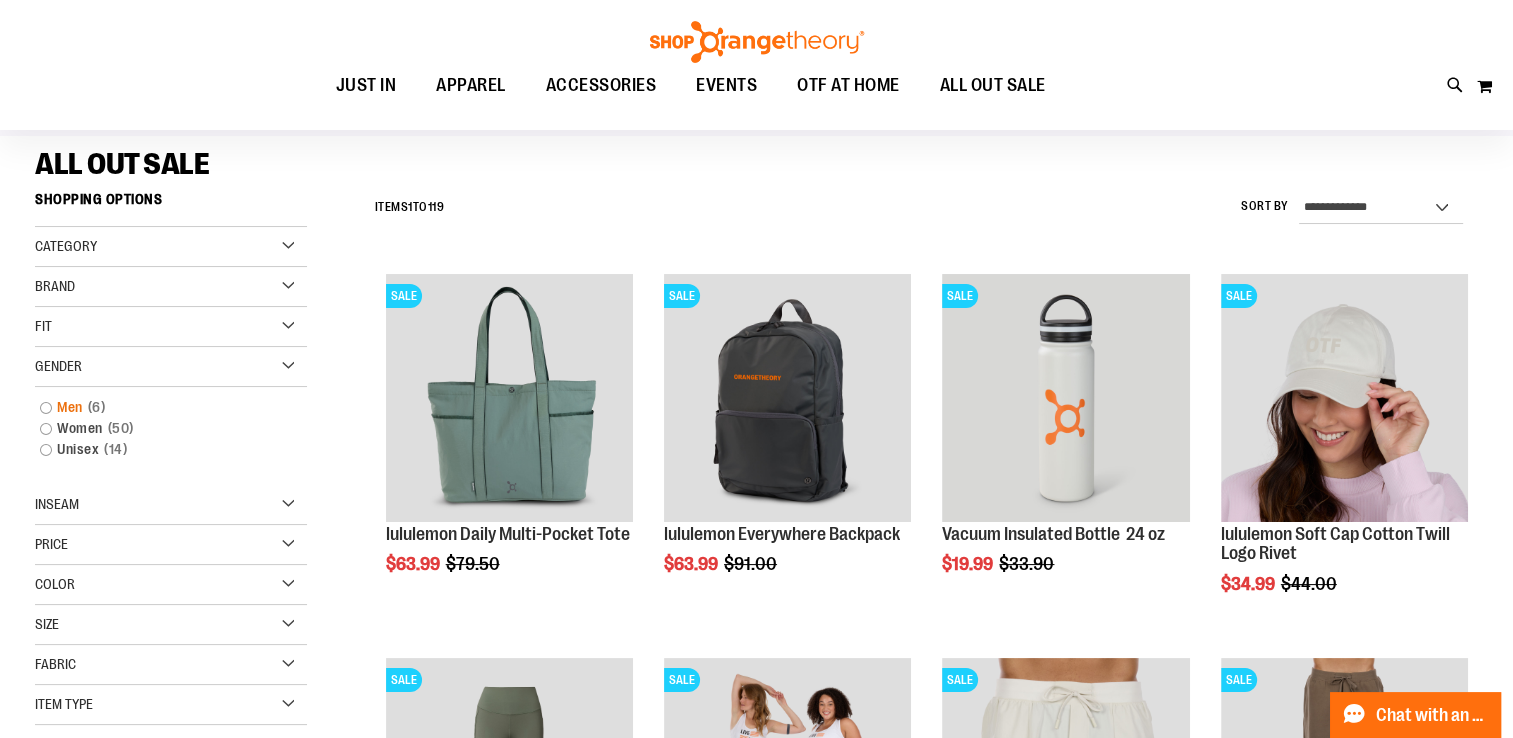click on "Men                                             6
items" at bounding box center (160, 407) 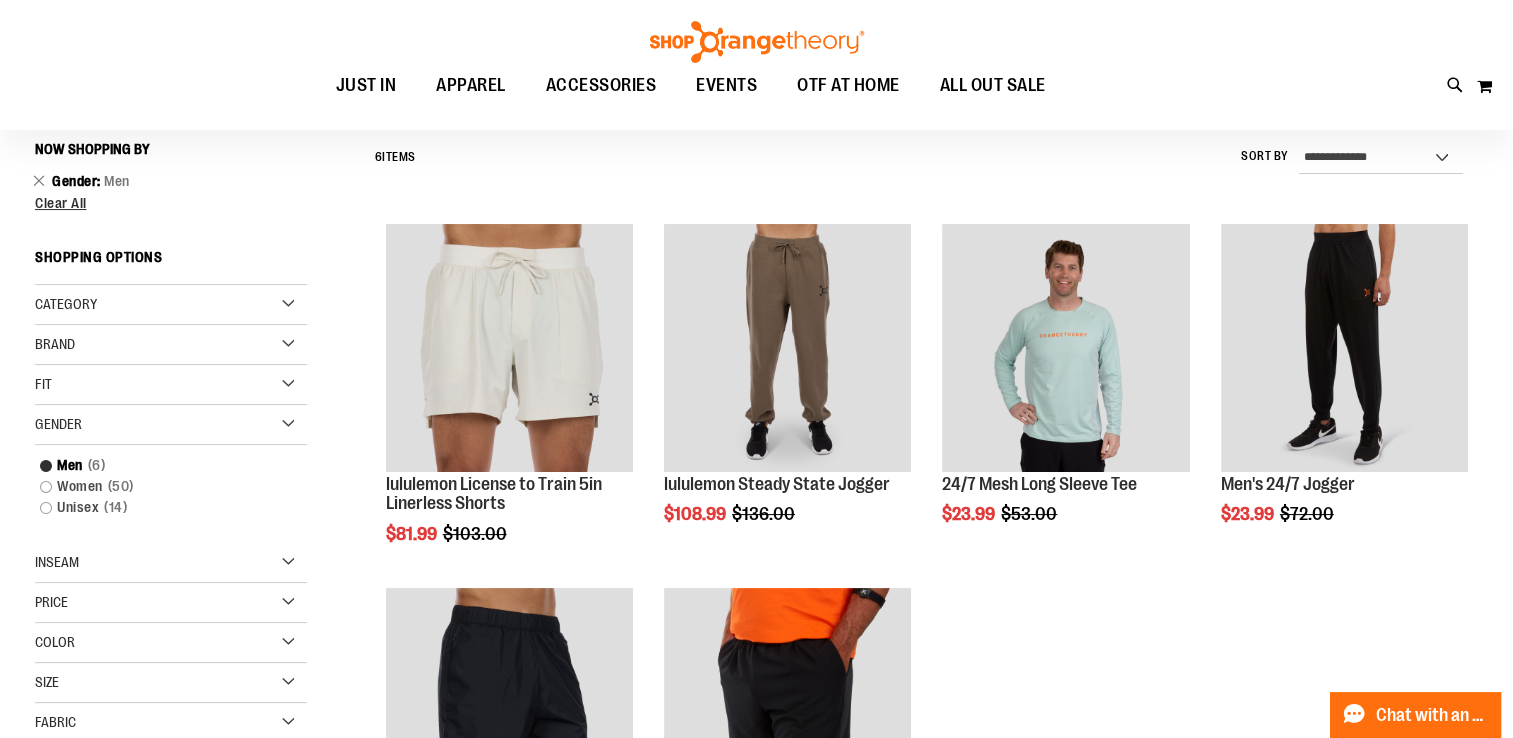 scroll, scrollTop: 186, scrollLeft: 0, axis: vertical 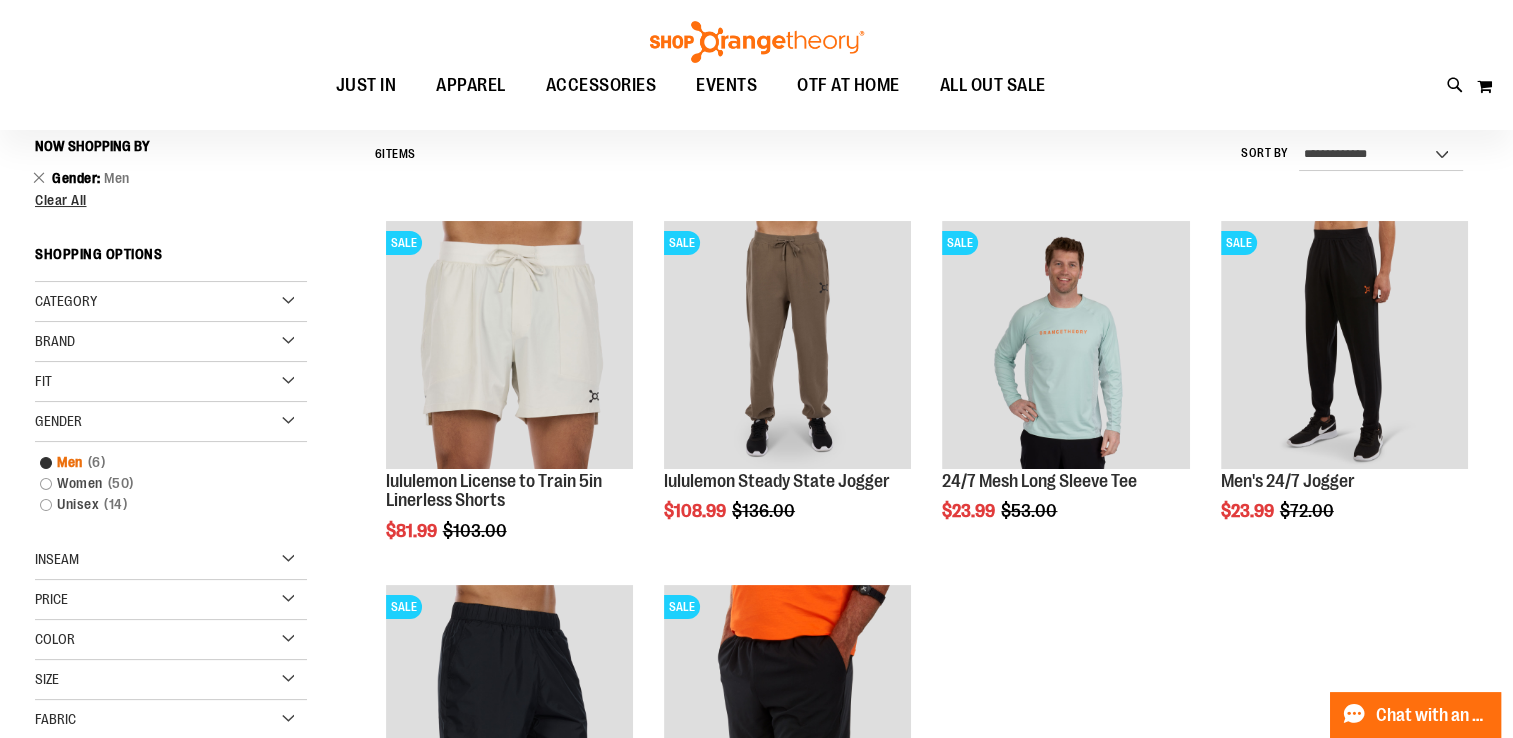 click on "Men                                             6
items" at bounding box center [160, 462] 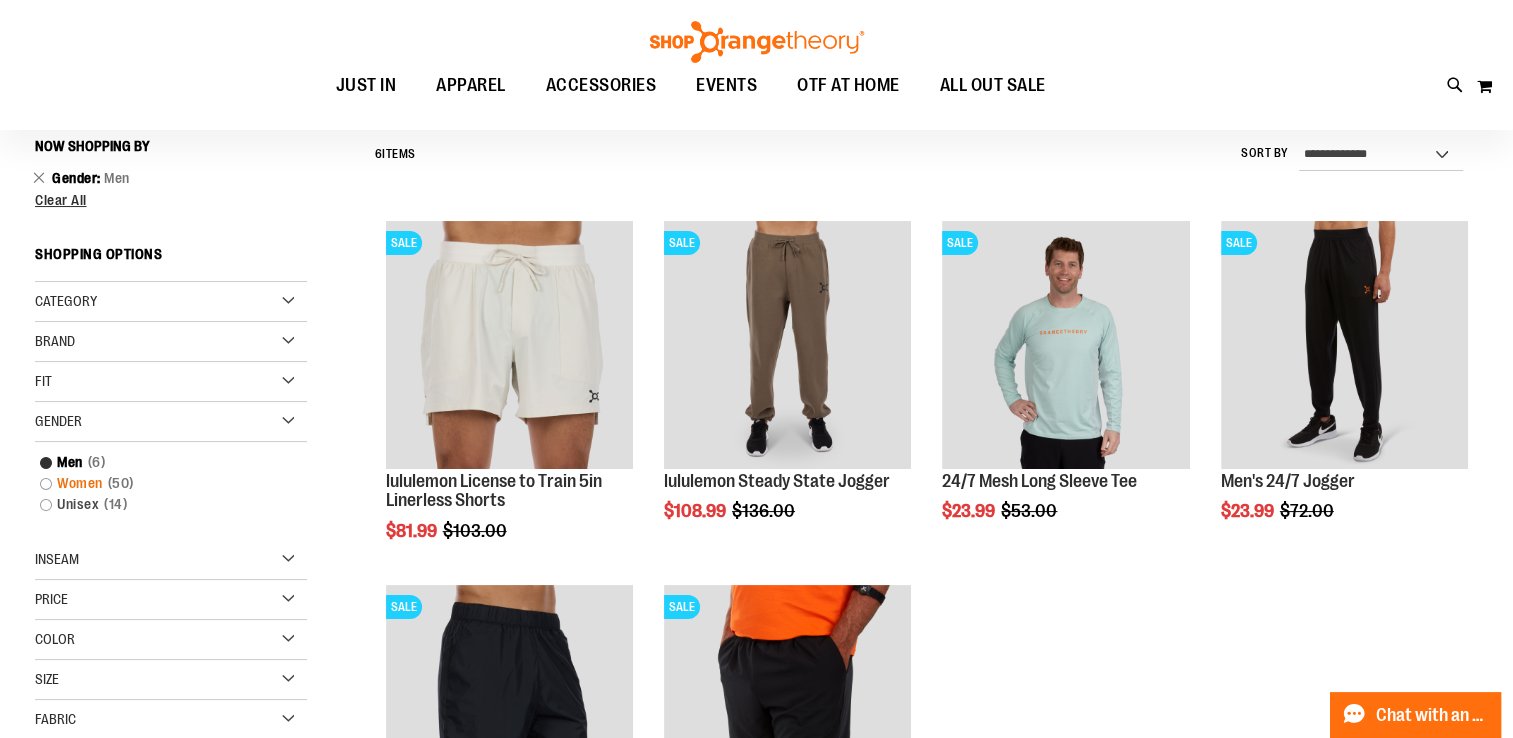 click on "Women                                             50
items" at bounding box center [160, 483] 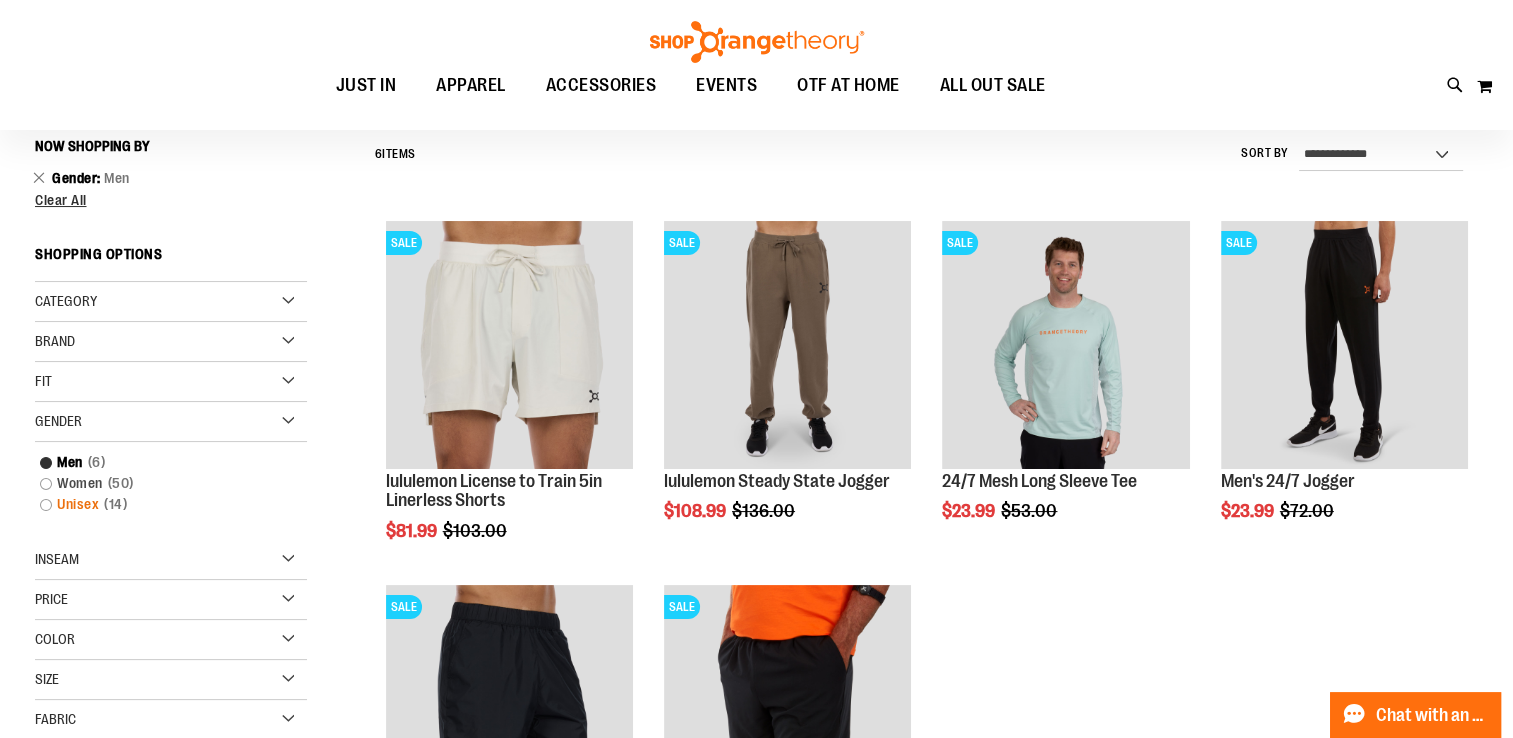 click on "Unisex                                             14
items" at bounding box center [160, 504] 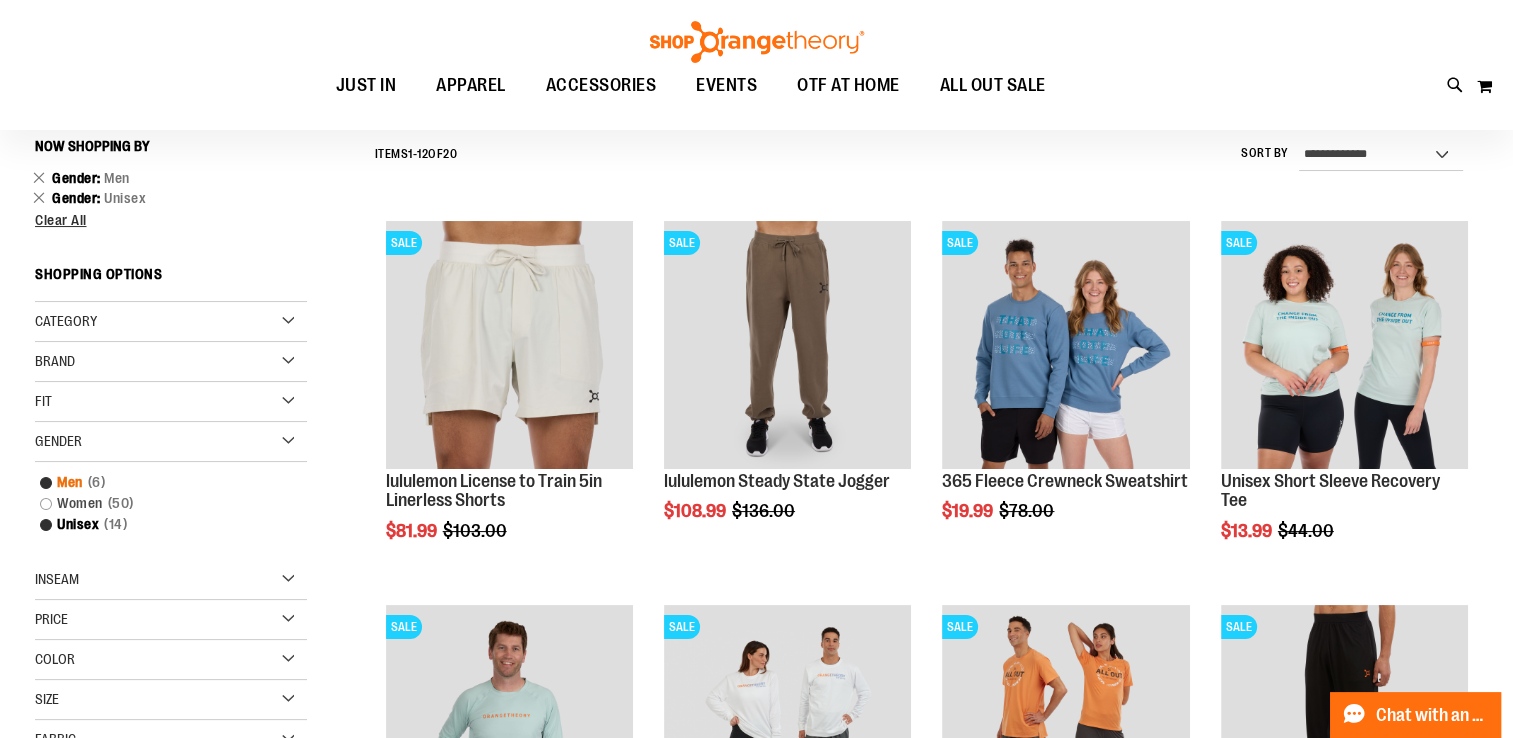 click on "Men                                             6
items" at bounding box center [160, 482] 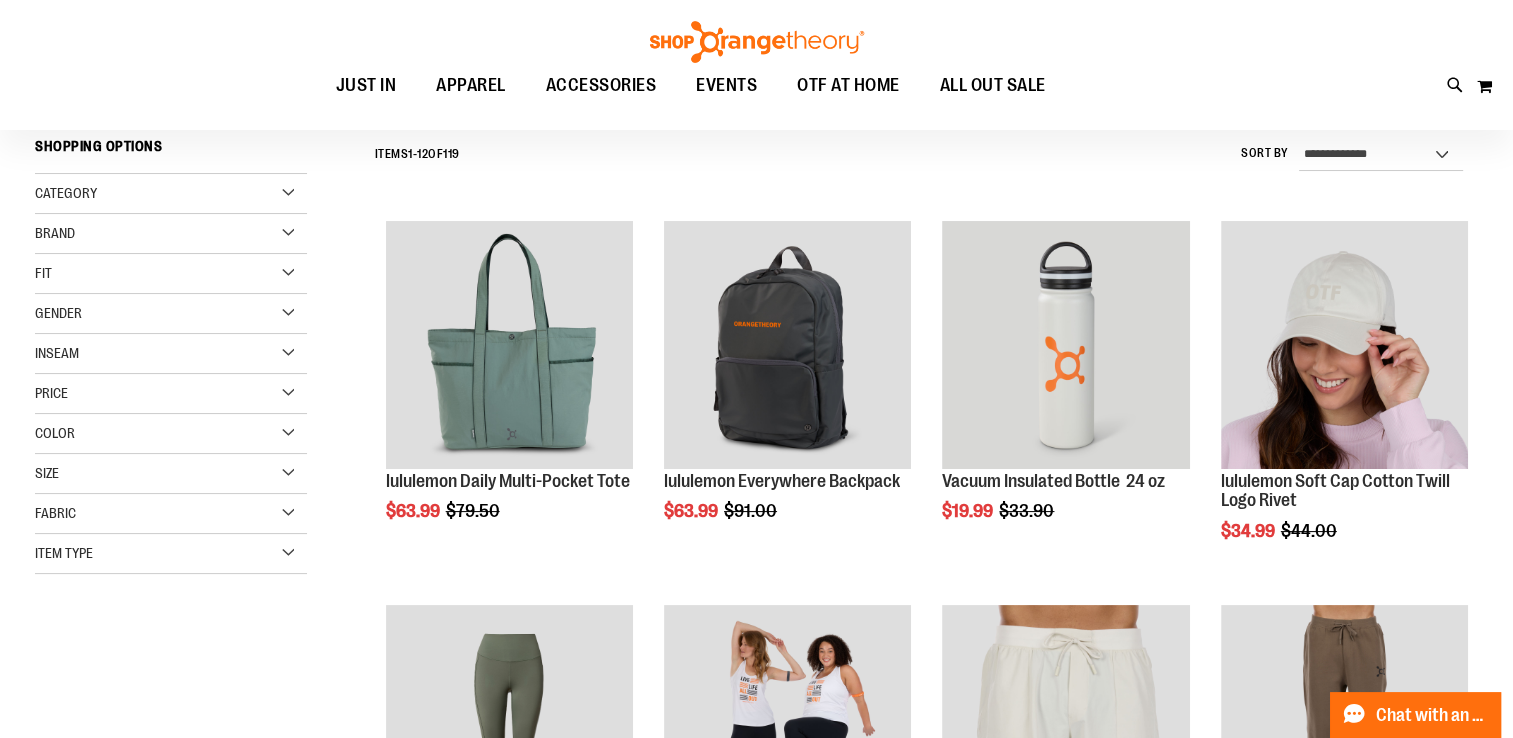 click on "Fabric" at bounding box center (55, 513) 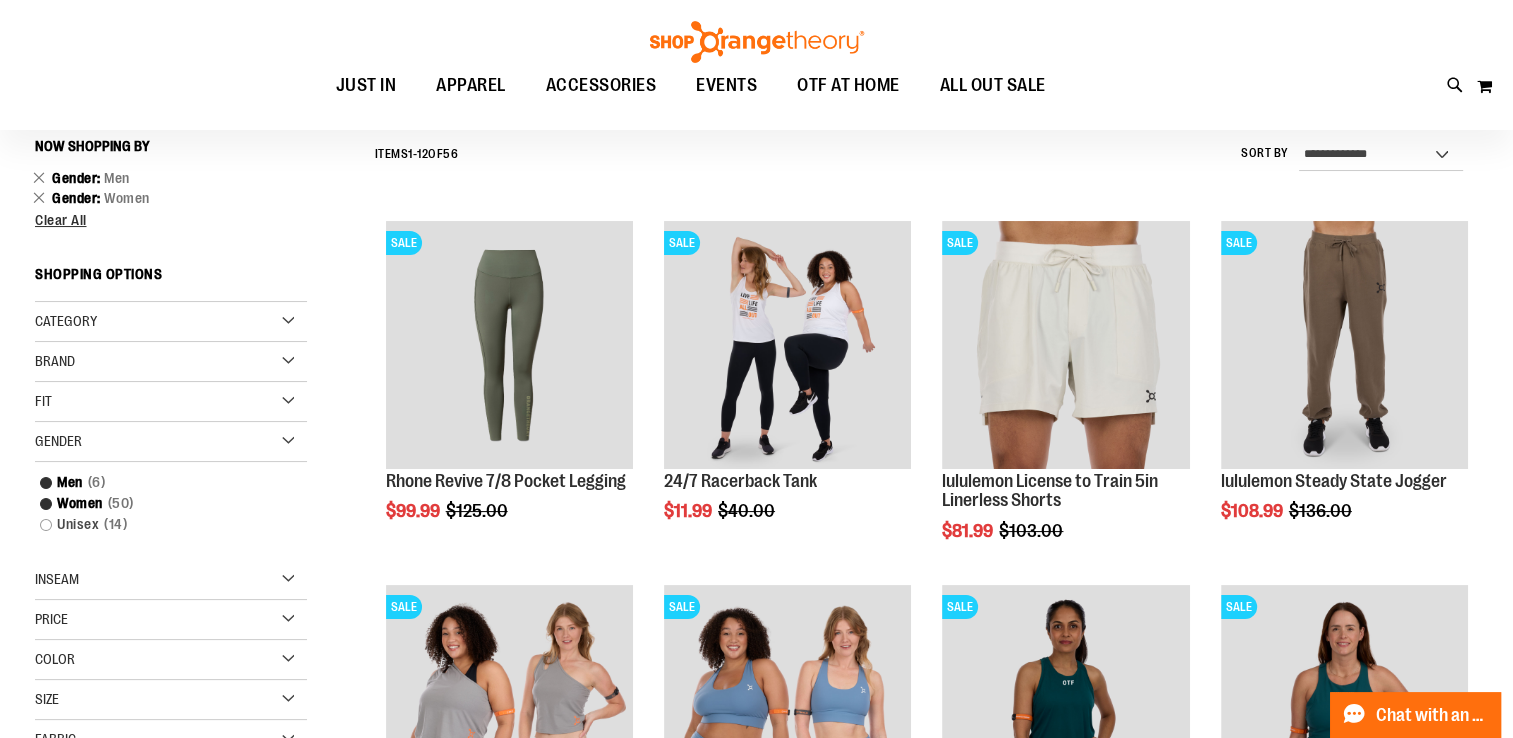 click on "Gender" at bounding box center (58, 441) 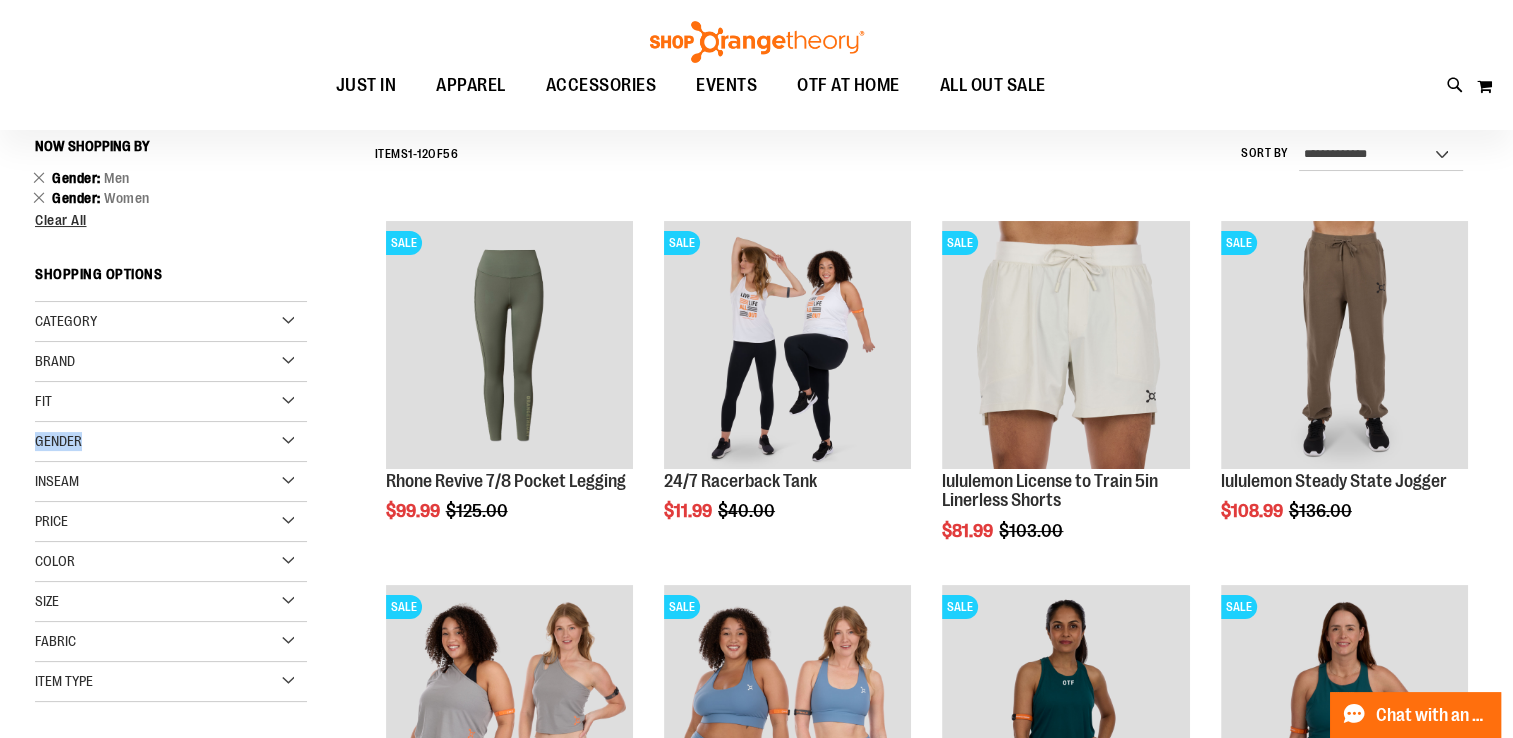 click on "Gender" at bounding box center (58, 441) 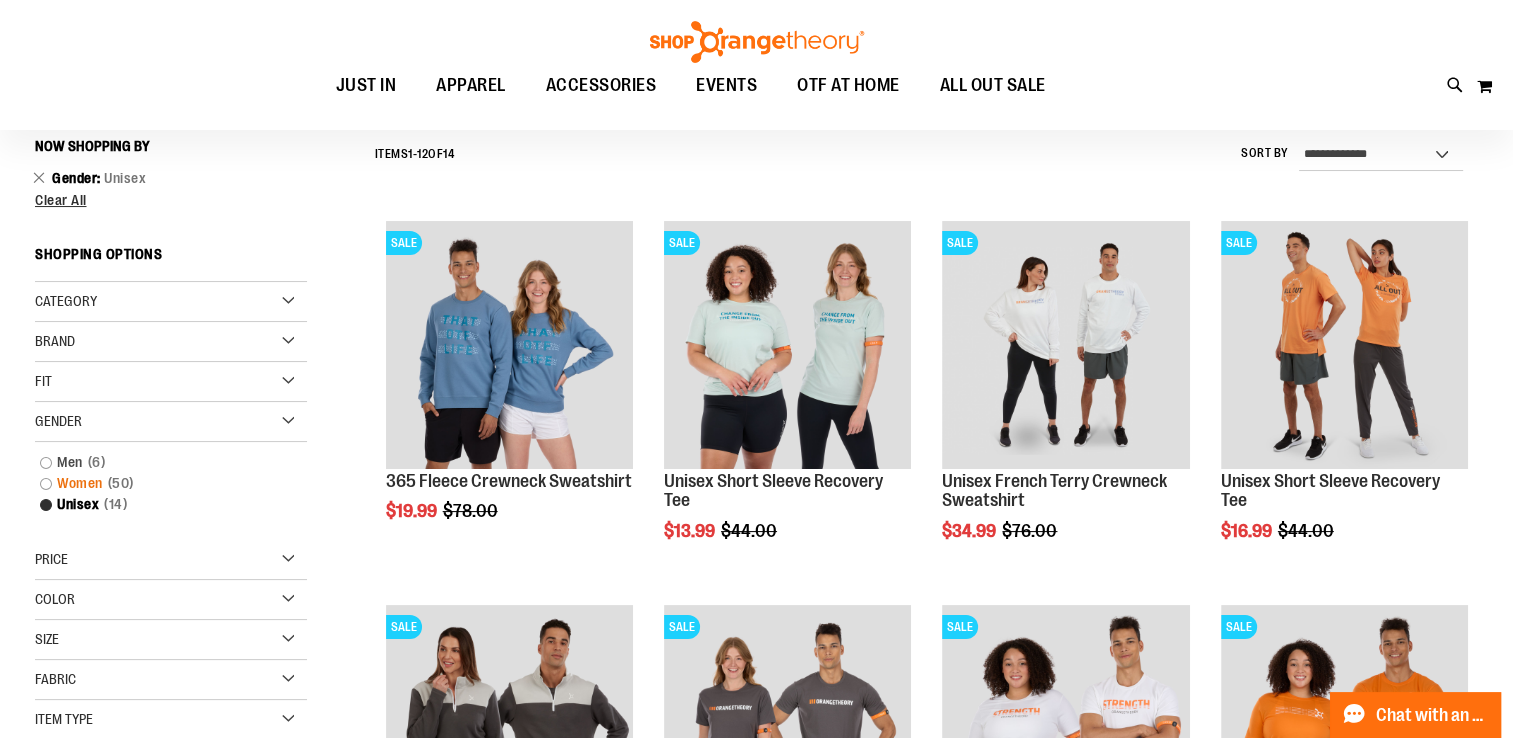 click on "Women                                             50
items" at bounding box center (160, 483) 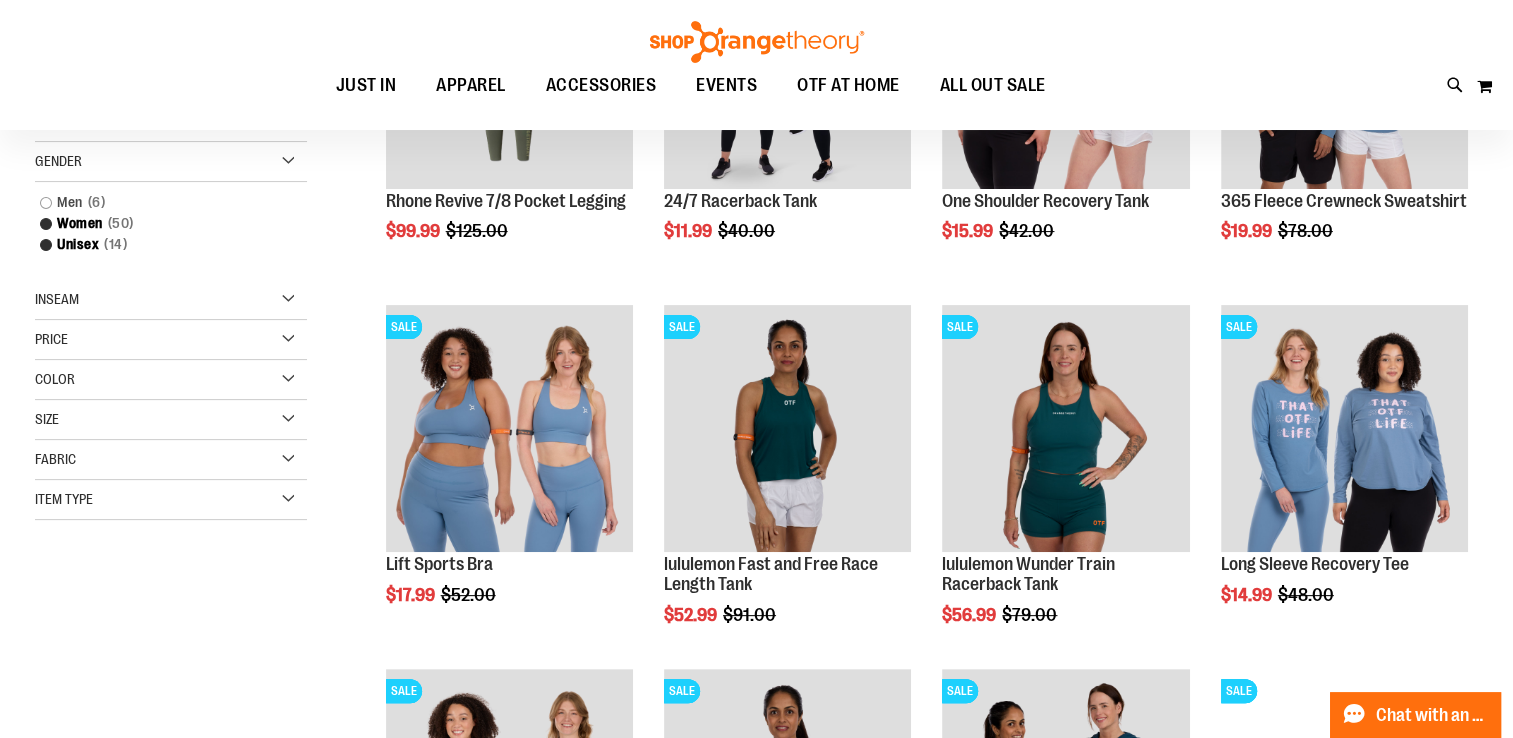 scroll, scrollTop: 470, scrollLeft: 0, axis: vertical 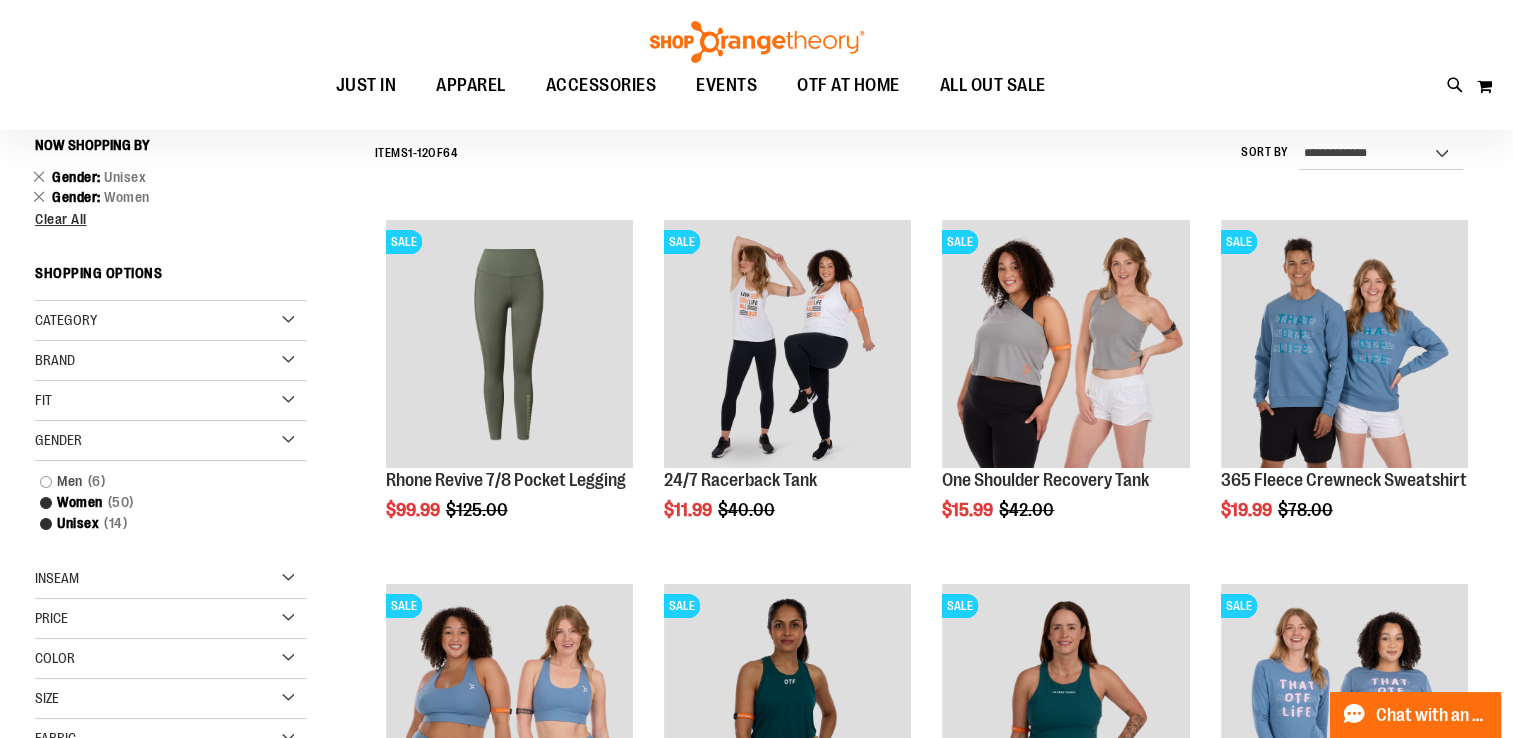 click on "Brand" at bounding box center (171, 361) 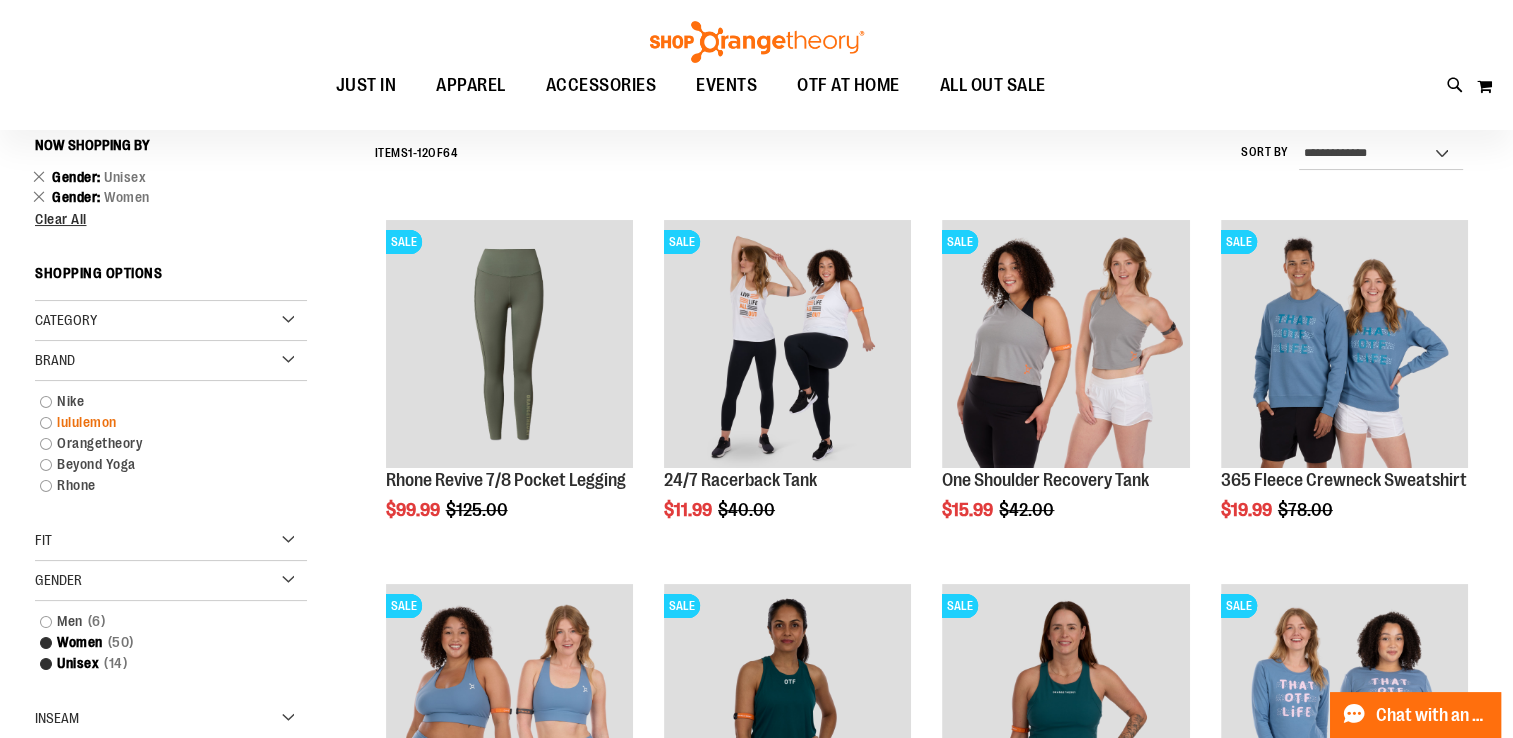 click on "lululemon" at bounding box center (160, 422) 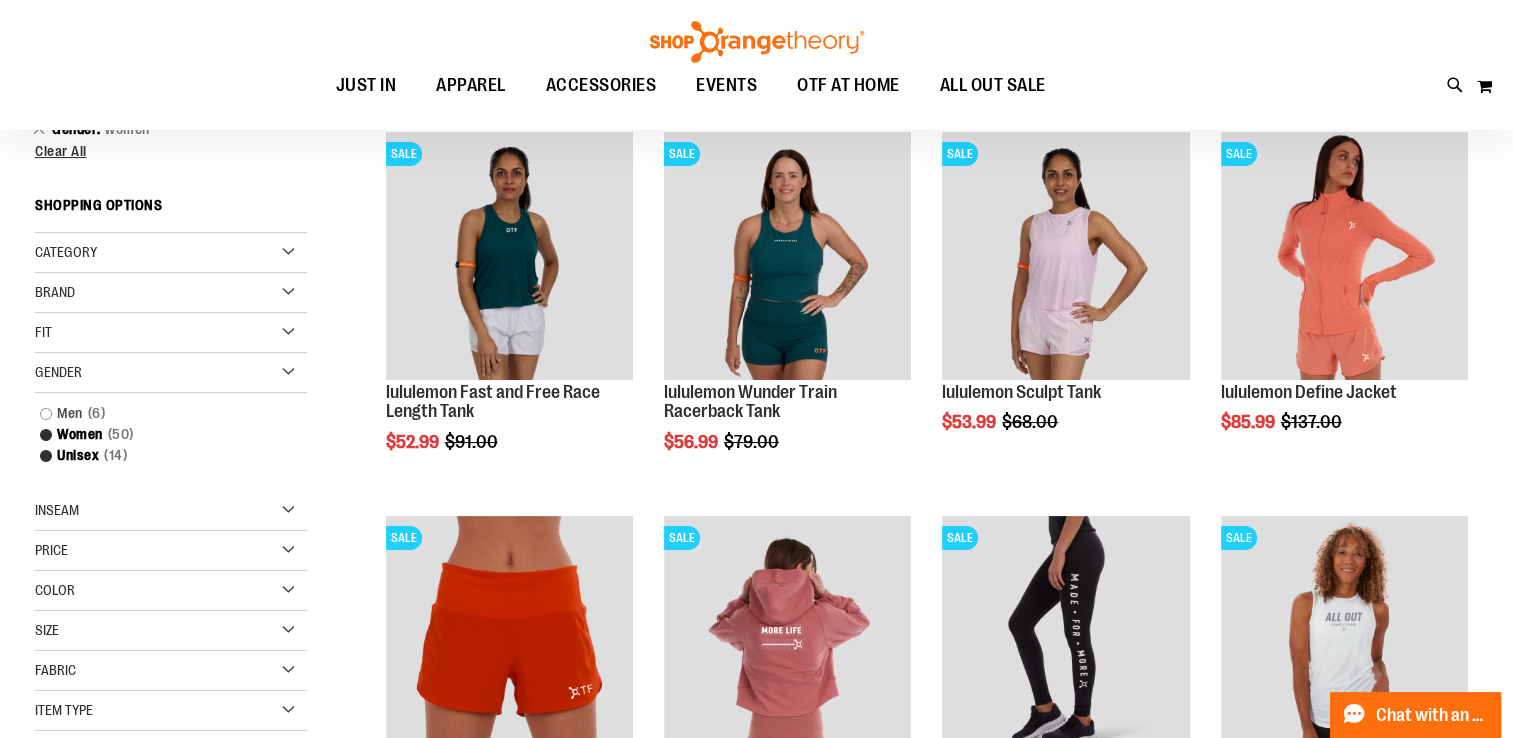 scroll, scrollTop: 274, scrollLeft: 0, axis: vertical 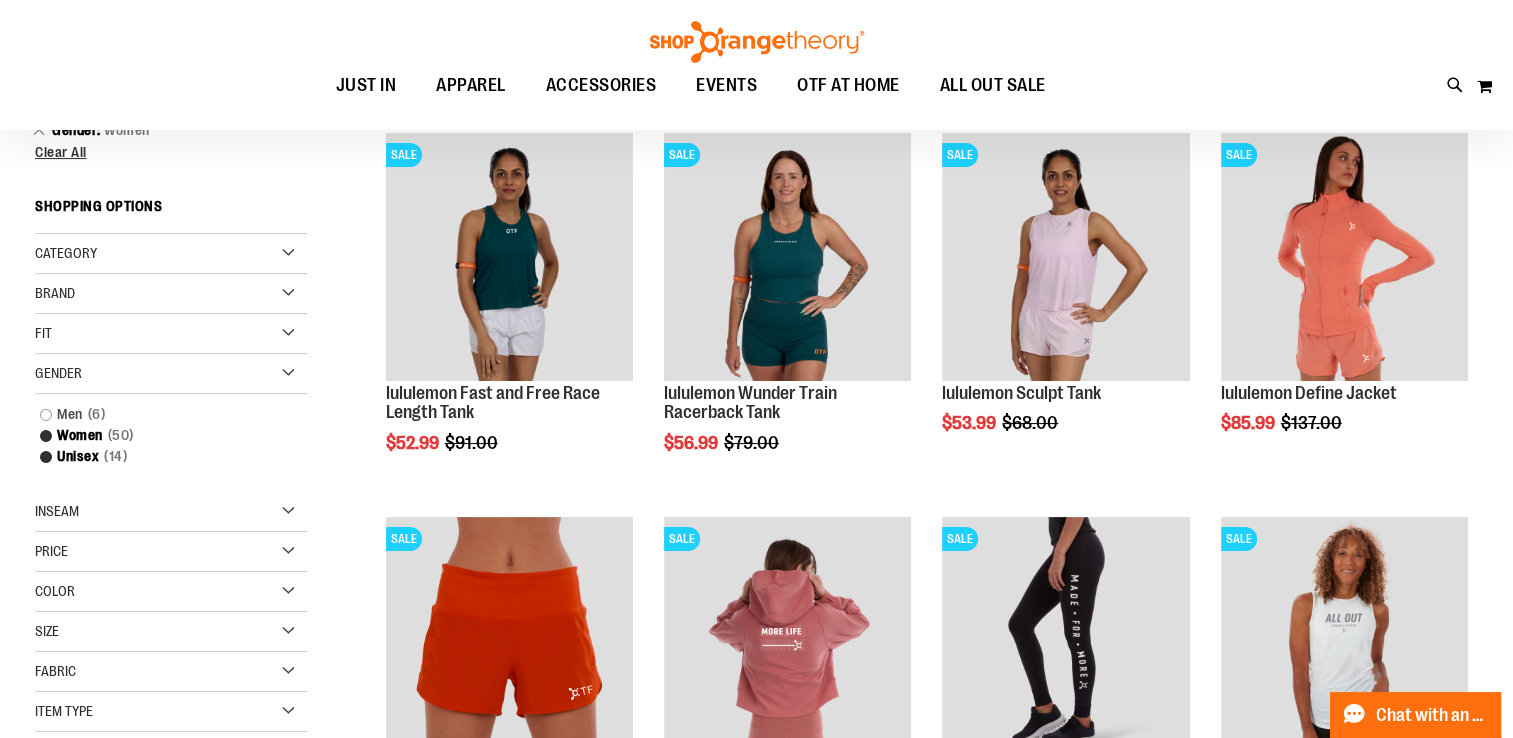 click on "Brand" at bounding box center (171, 294) 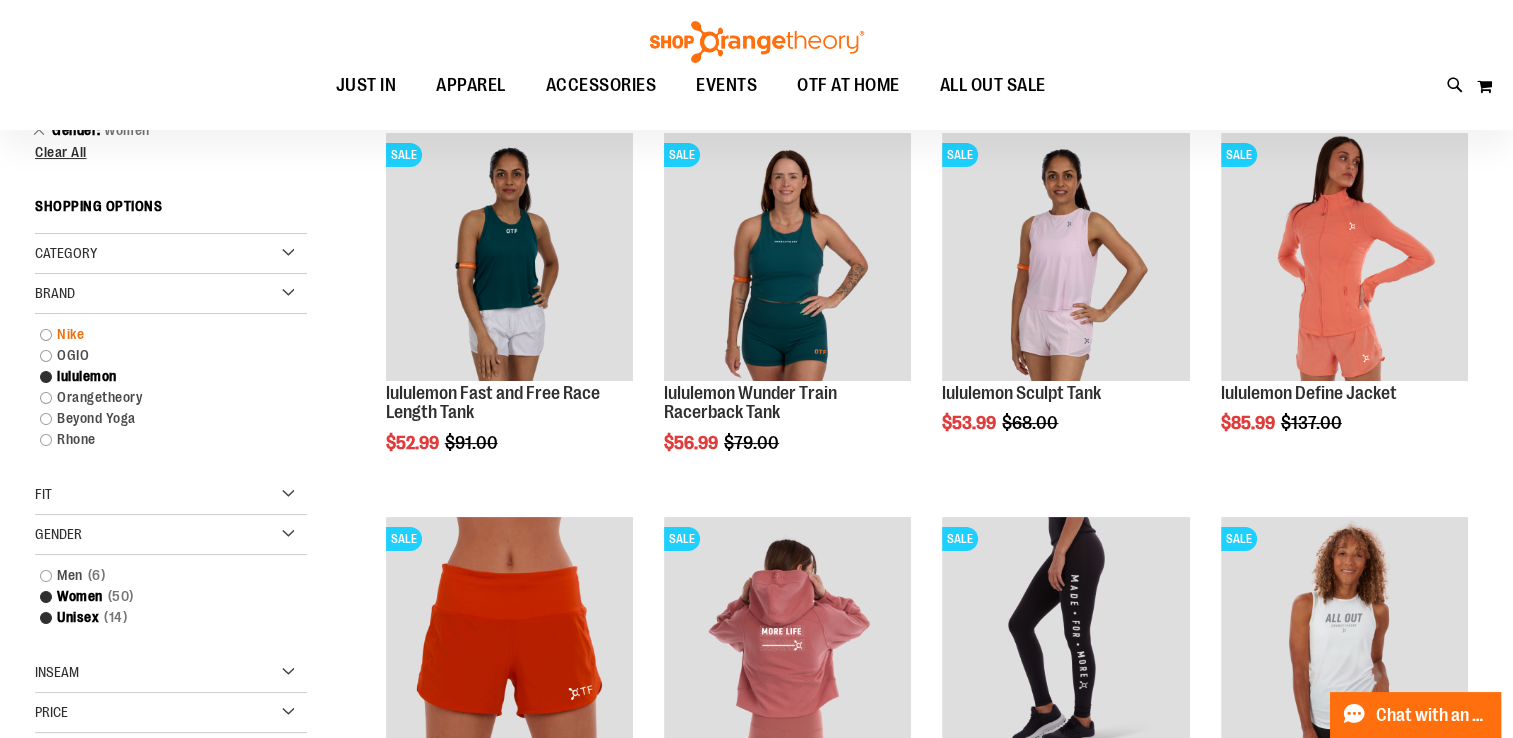 click on "Nike" at bounding box center [160, 334] 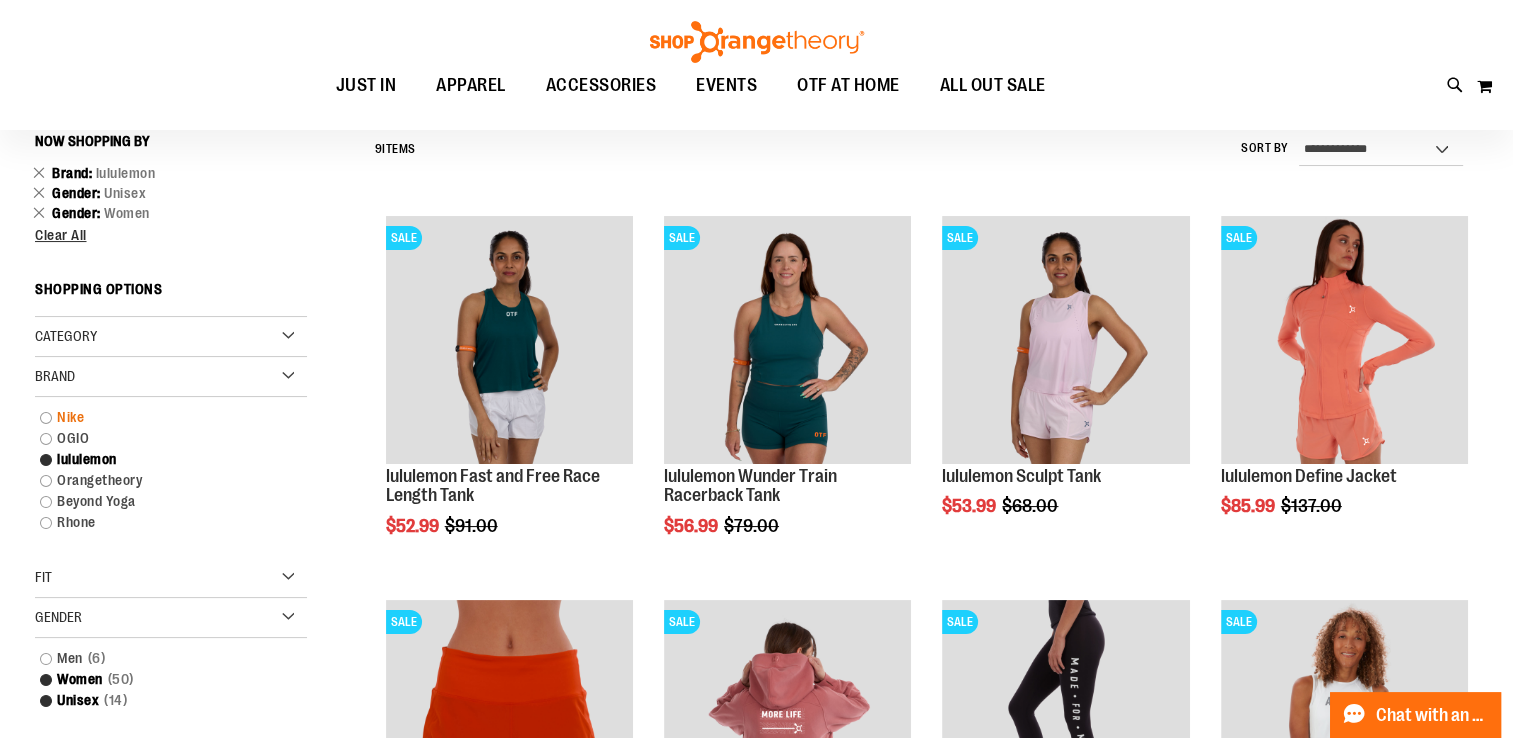 scroll, scrollTop: 186, scrollLeft: 0, axis: vertical 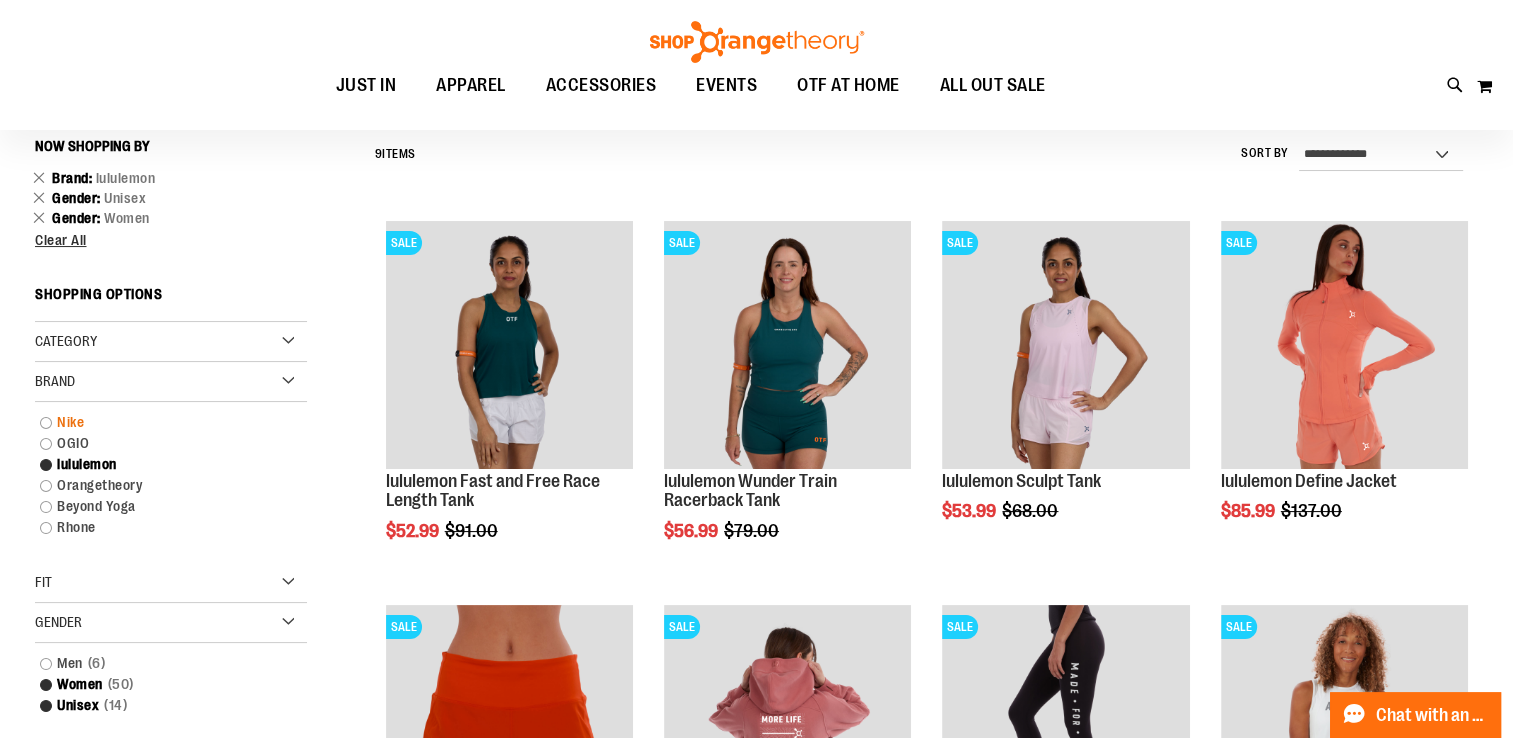 click on "Nike" at bounding box center [160, 422] 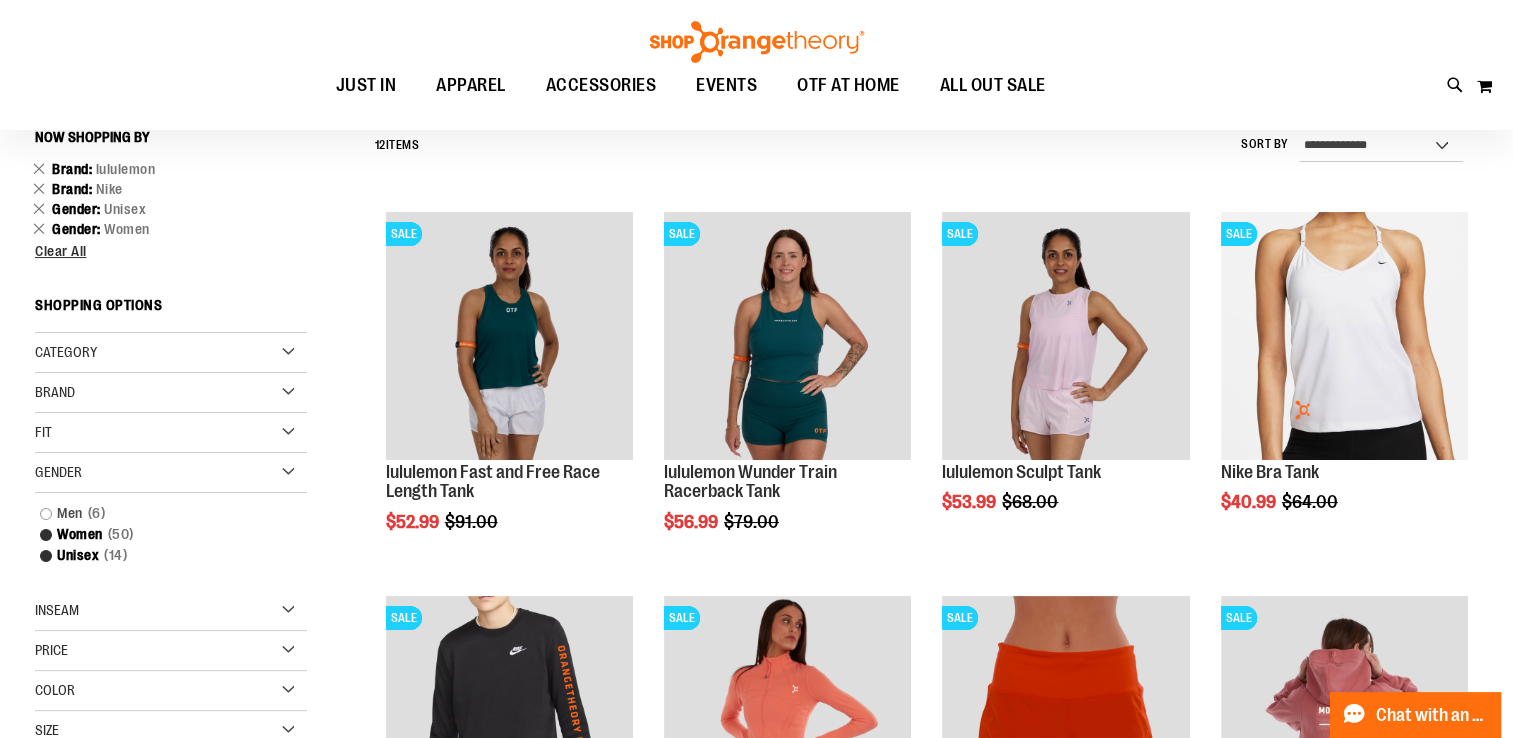 scroll, scrollTop: 0, scrollLeft: 0, axis: both 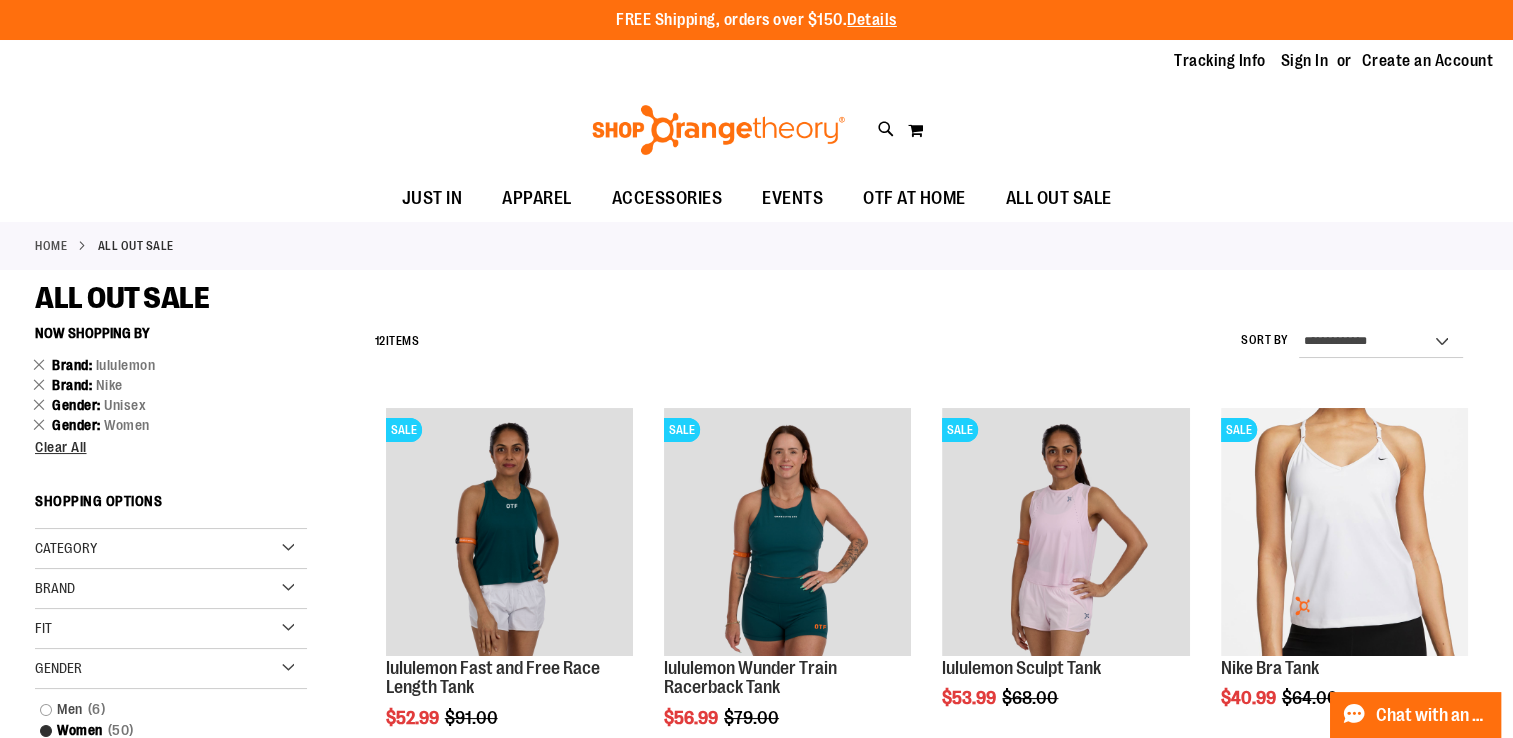 click on "Home" at bounding box center [51, 246] 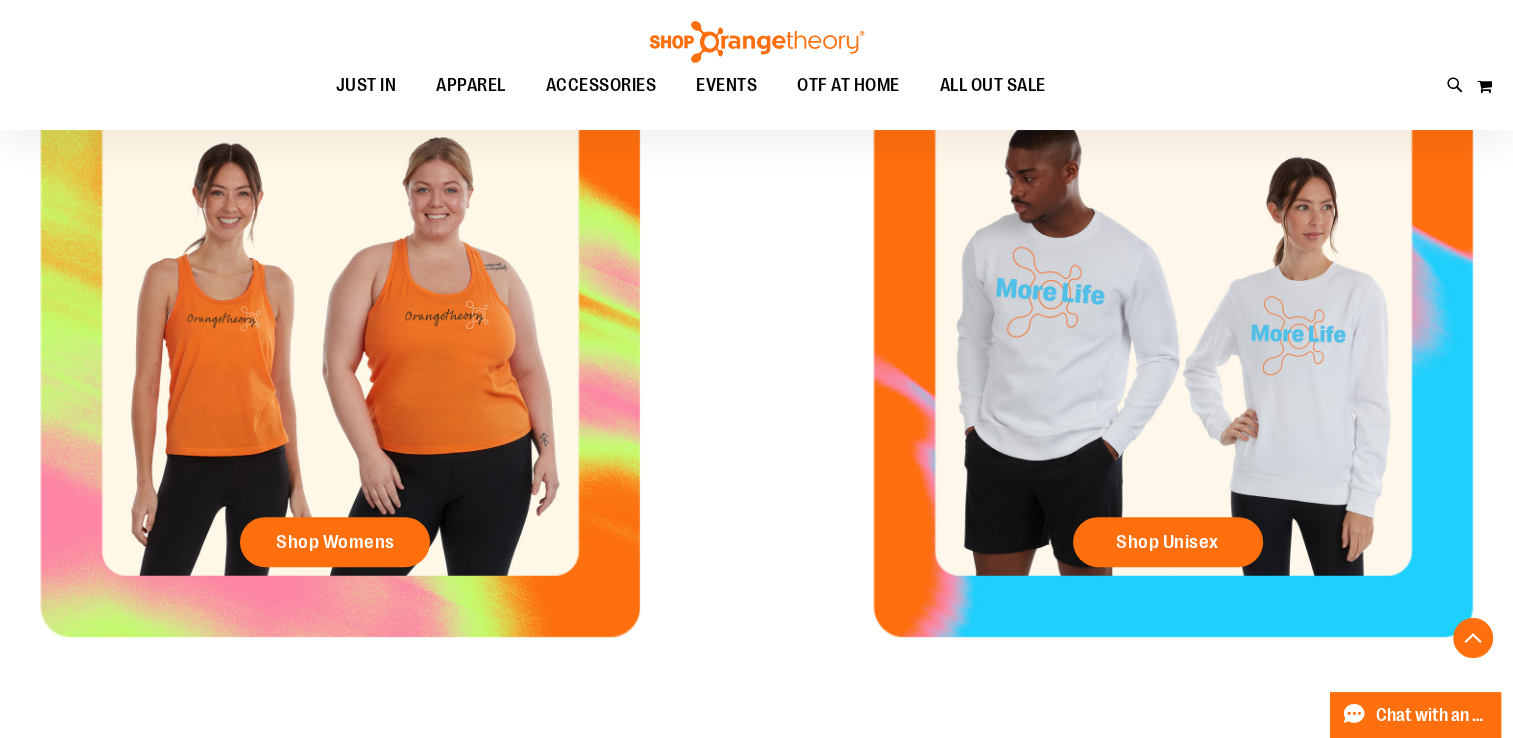 scroll, scrollTop: 895, scrollLeft: 0, axis: vertical 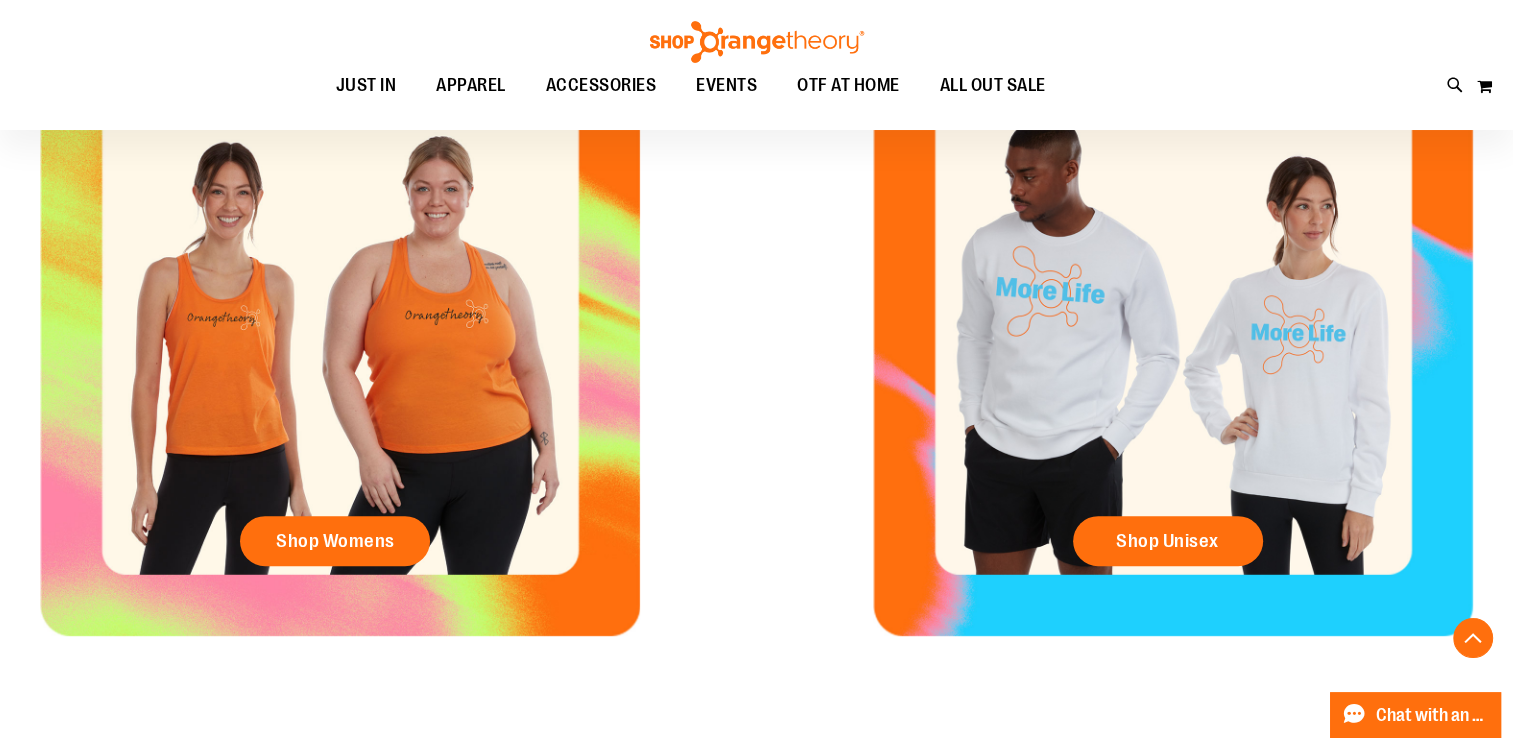 click on "Shop Womens" 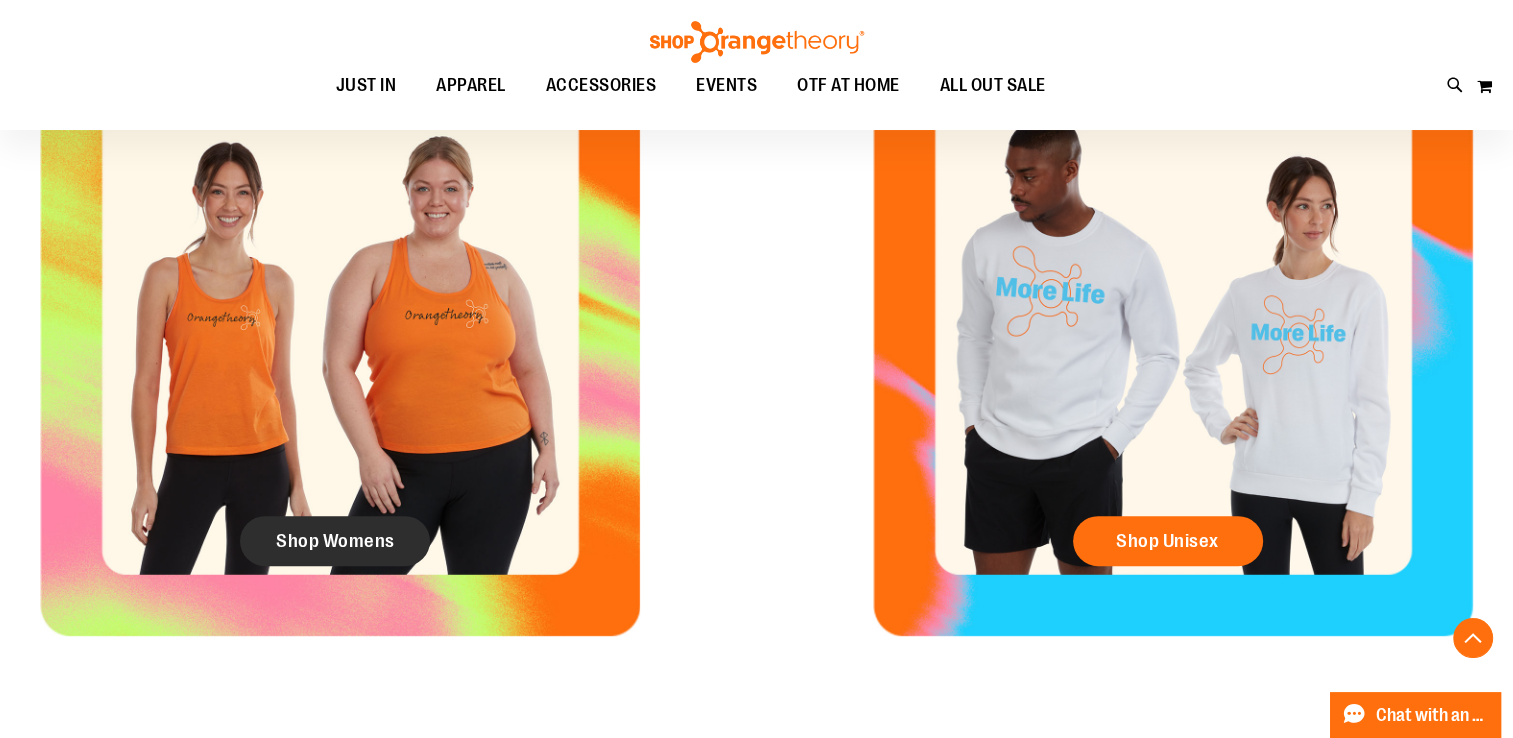 click on "Shop Womens" 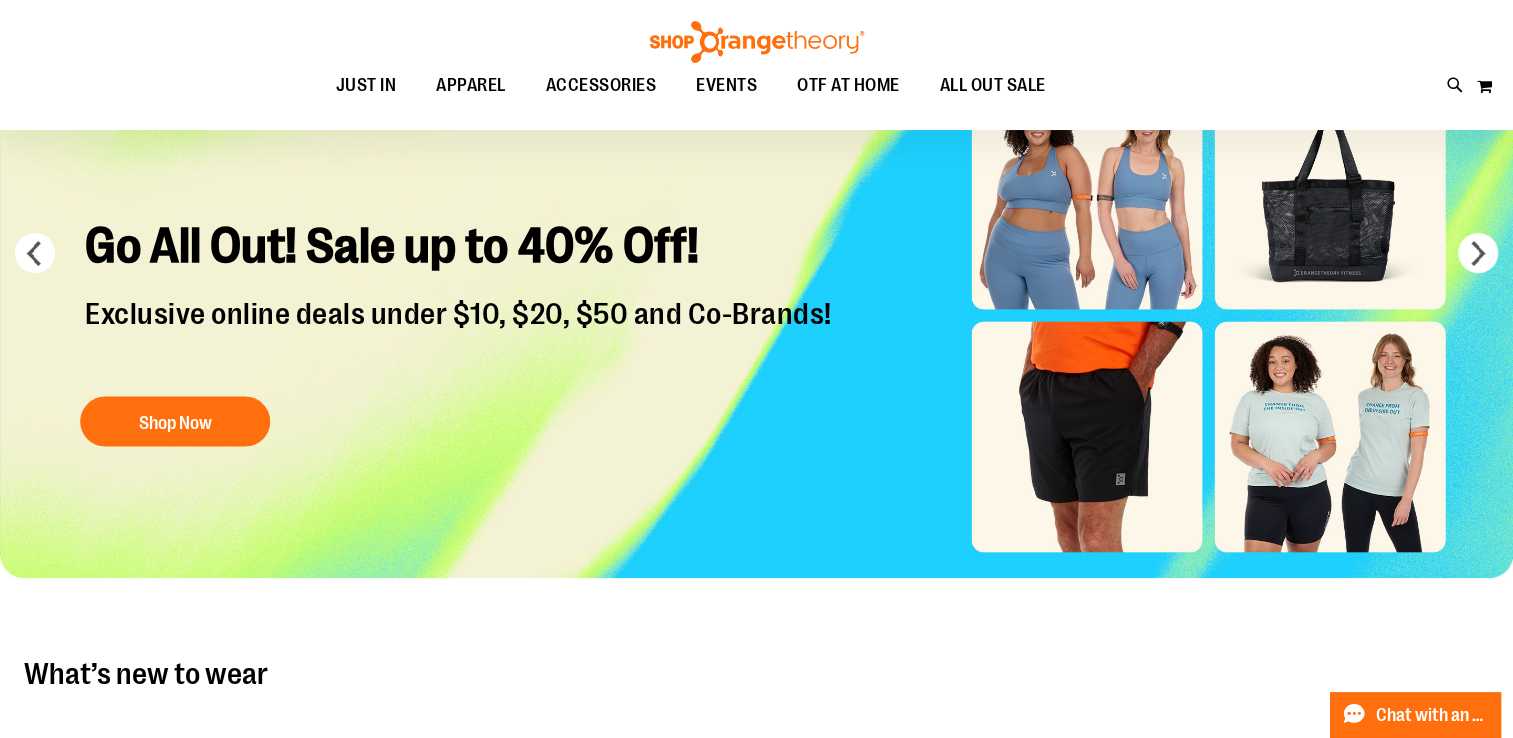 scroll, scrollTop: 0, scrollLeft: 0, axis: both 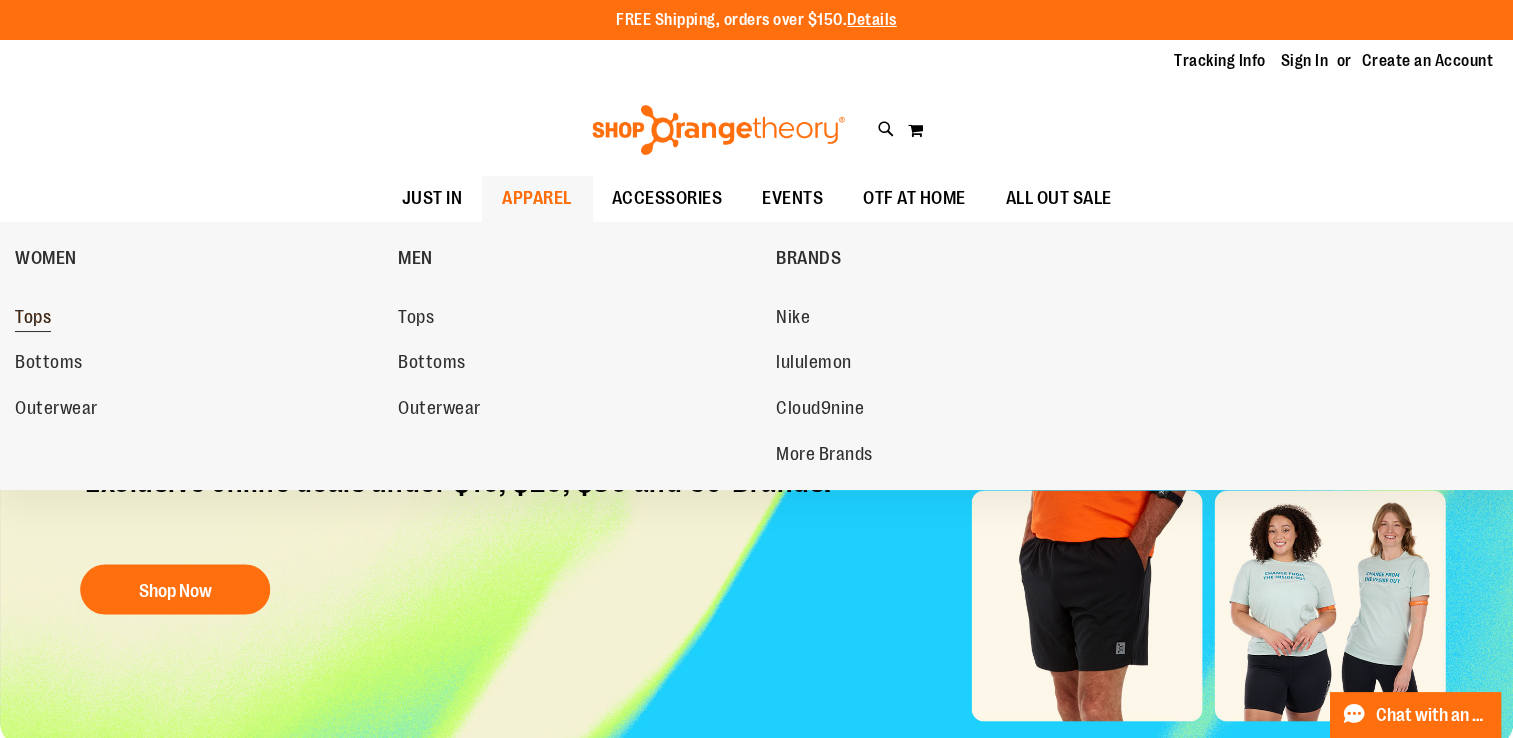 click on "Tops" at bounding box center (33, 319) 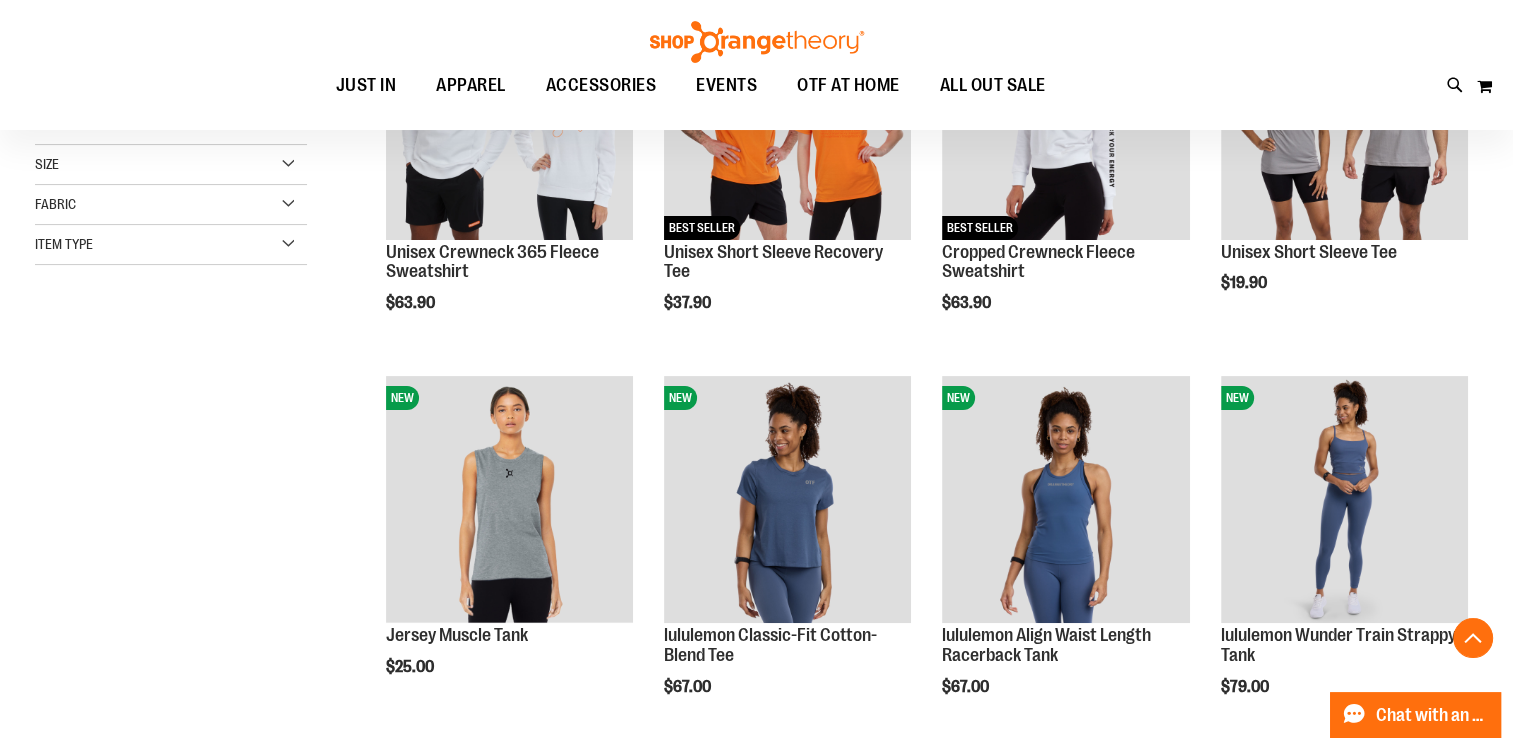 scroll, scrollTop: 416, scrollLeft: 0, axis: vertical 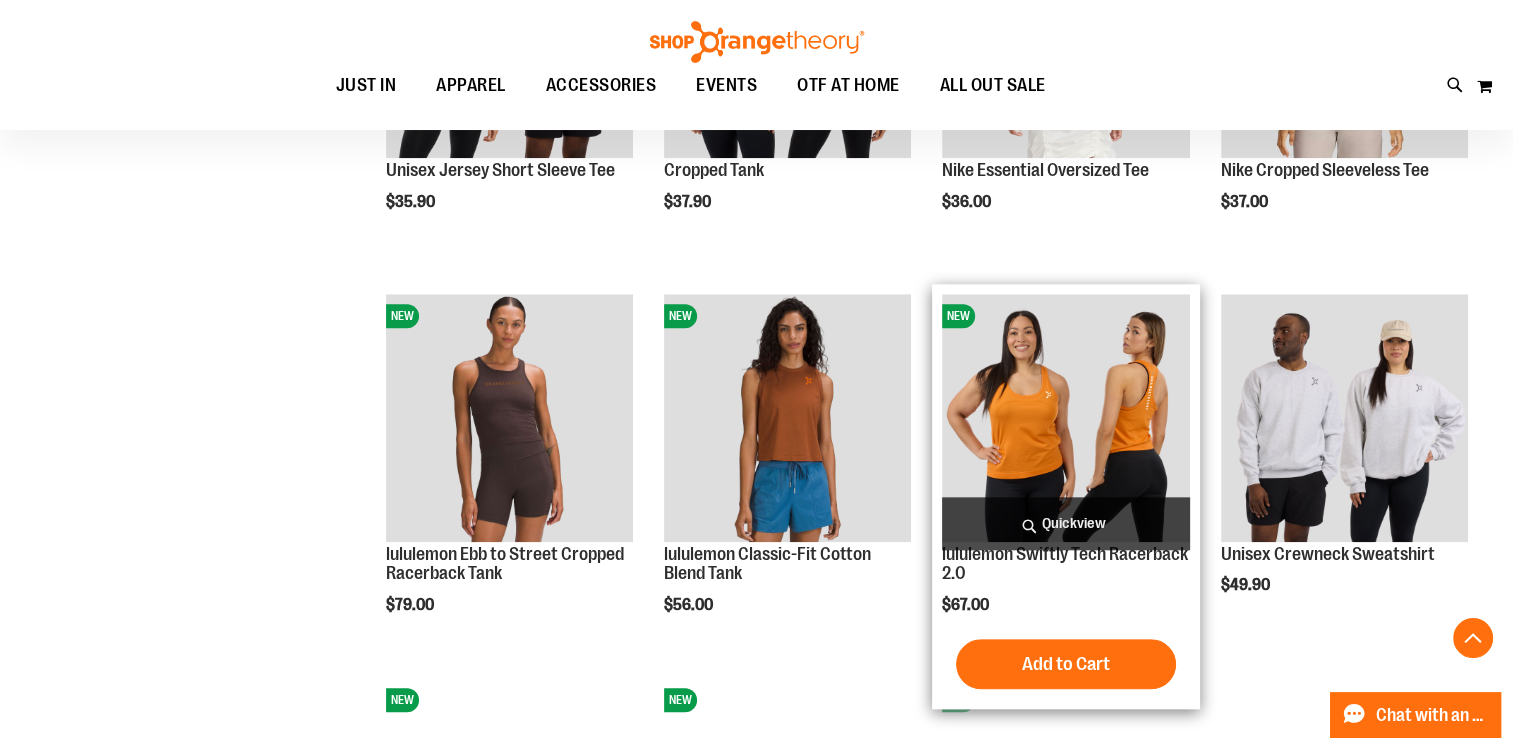 click at bounding box center (1065, 417) 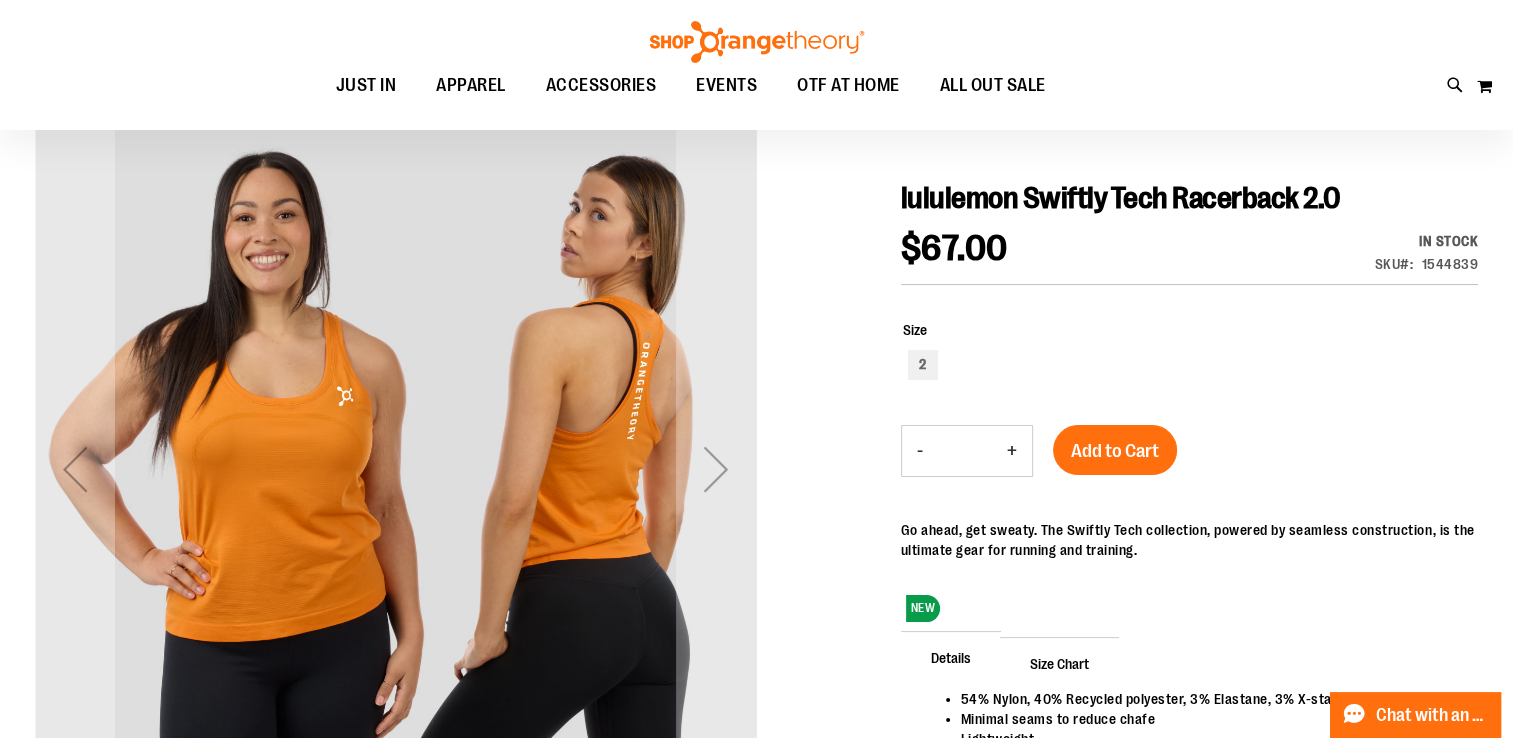 scroll, scrollTop: 196, scrollLeft: 0, axis: vertical 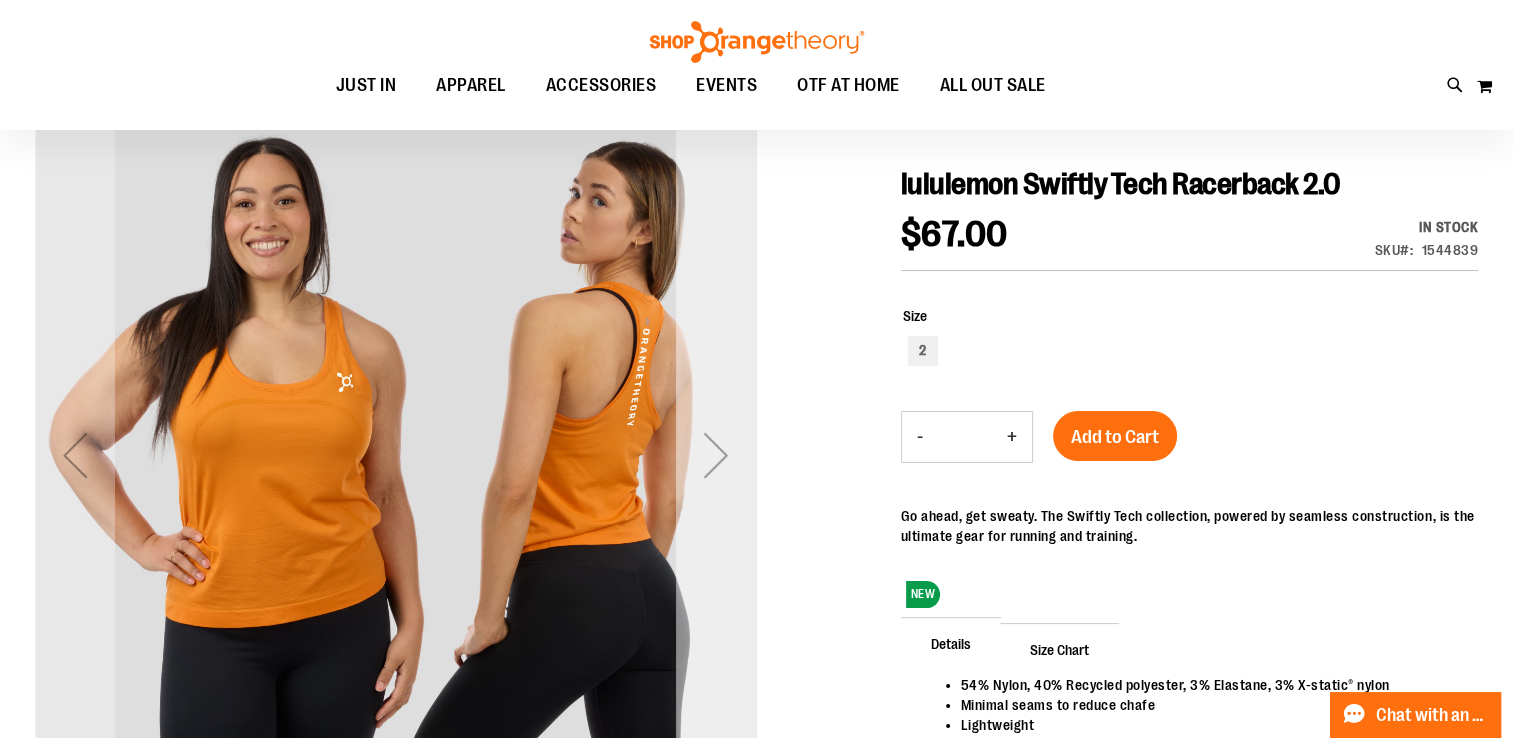 click at bounding box center (716, 455) 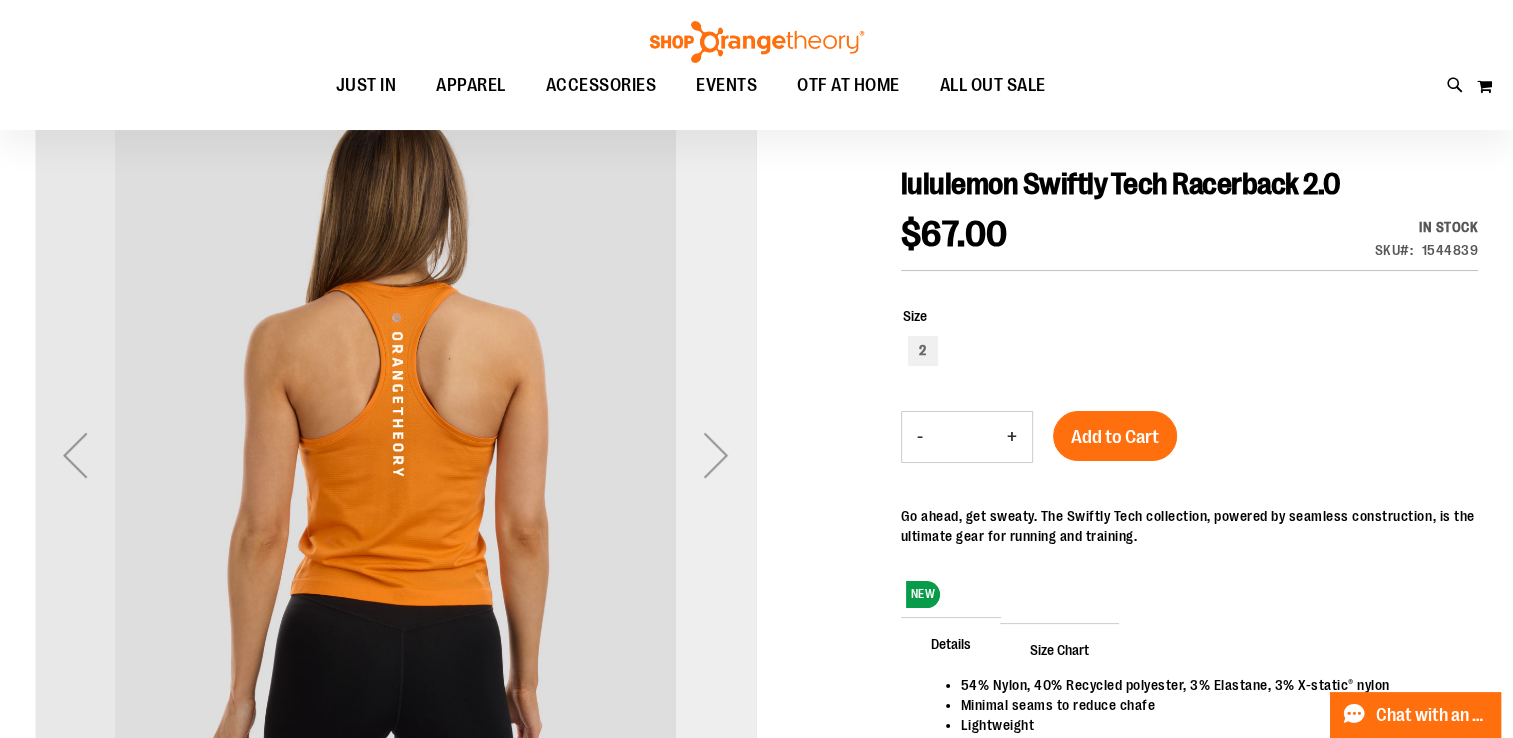 click at bounding box center [716, 455] 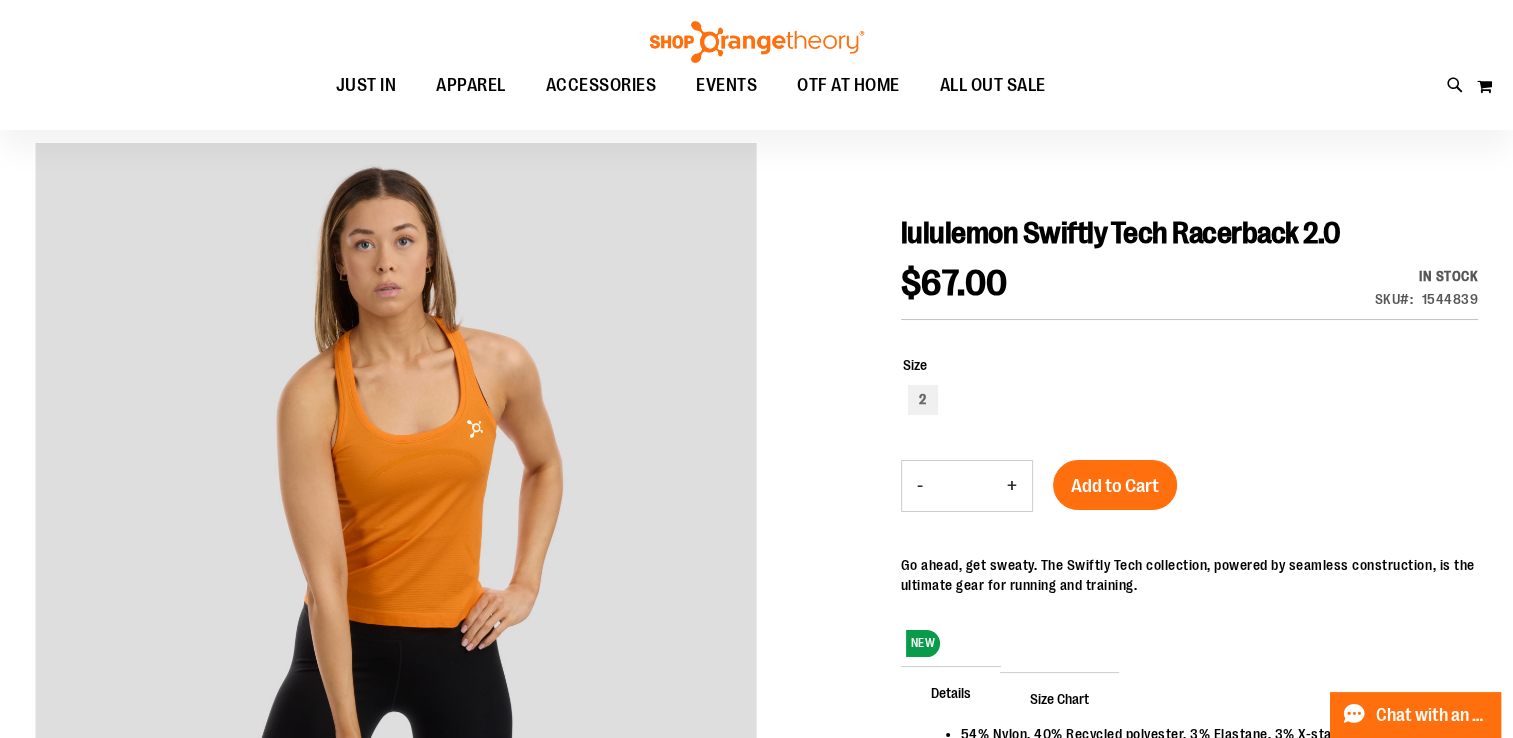 scroll, scrollTop: 143, scrollLeft: 0, axis: vertical 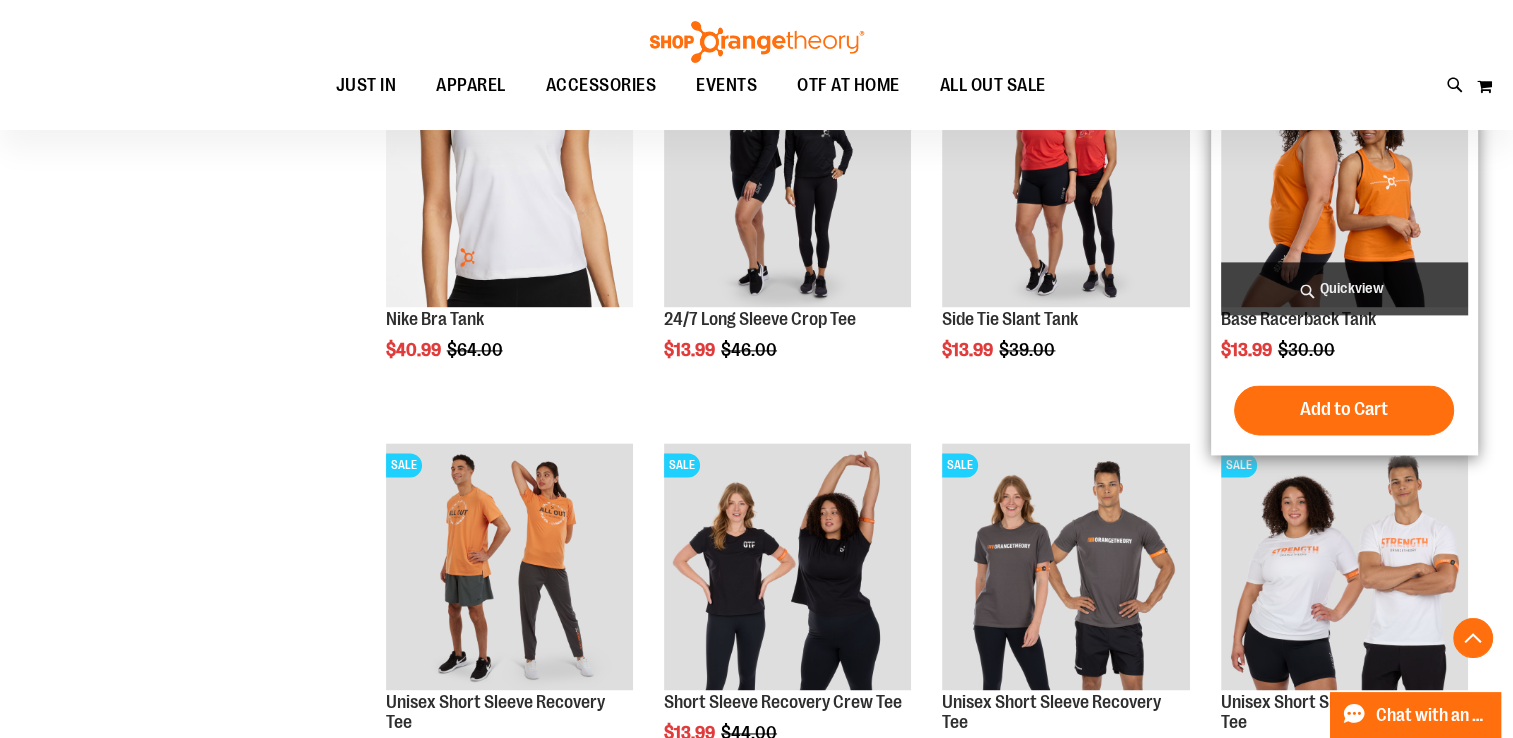 click at bounding box center [1344, 183] 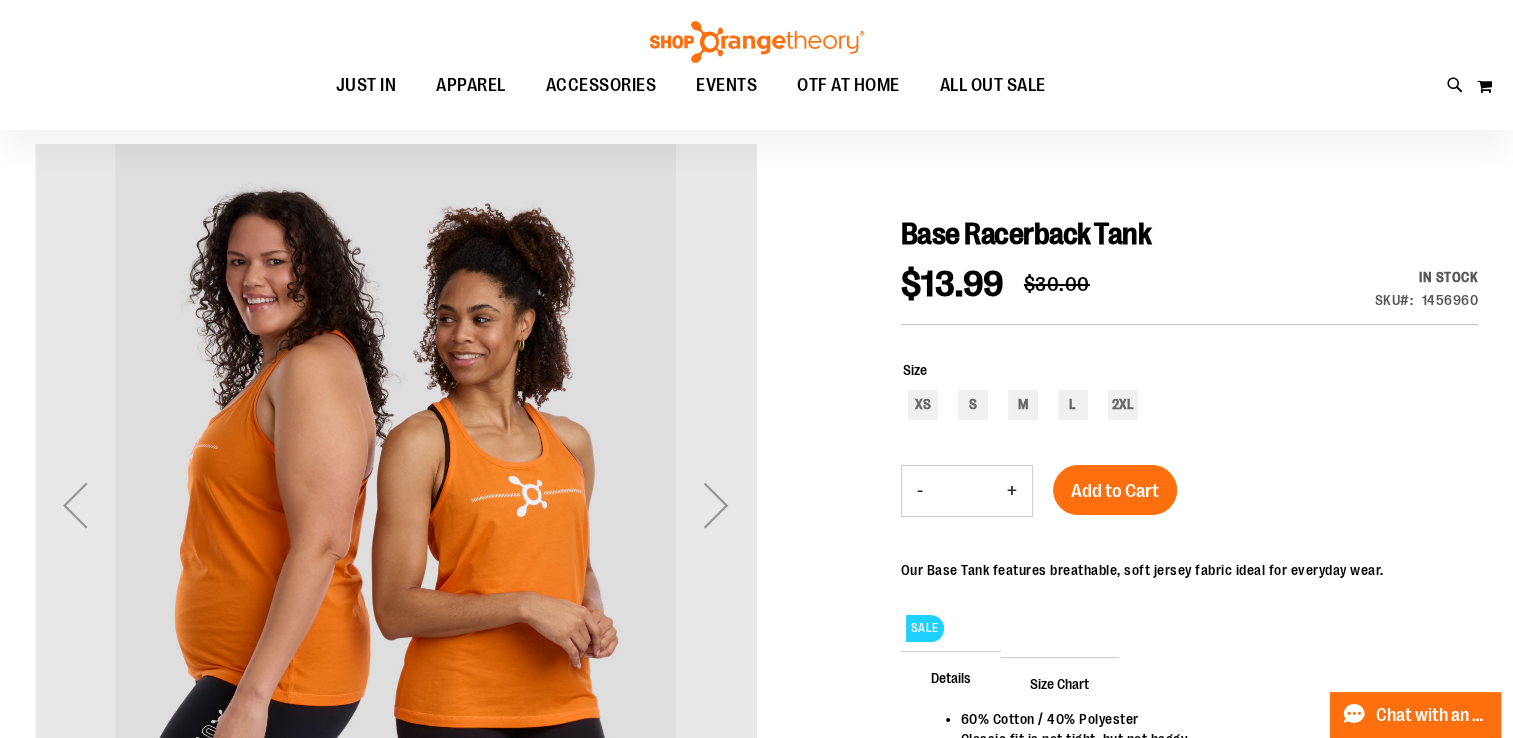 scroll, scrollTop: 147, scrollLeft: 0, axis: vertical 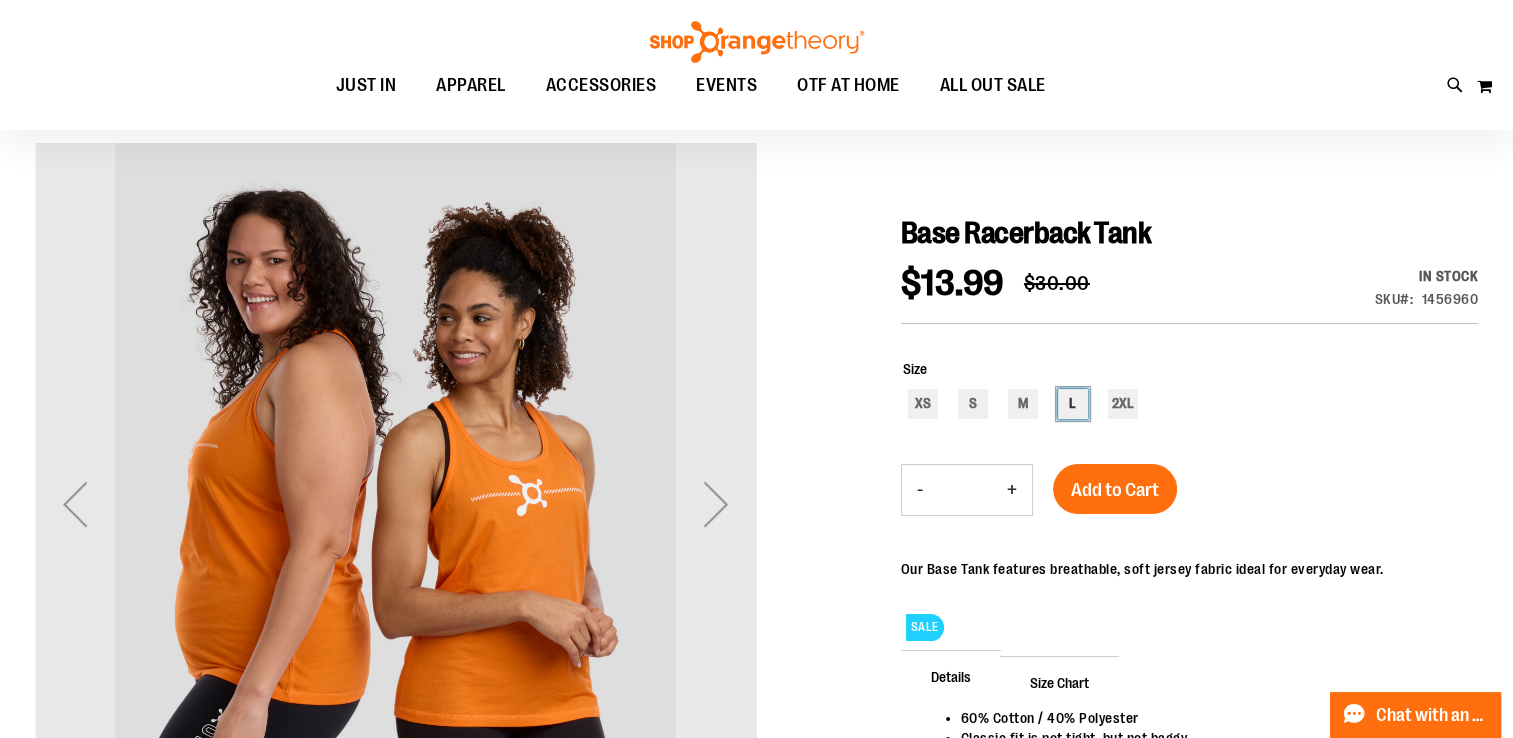 click on "L" at bounding box center (1073, 404) 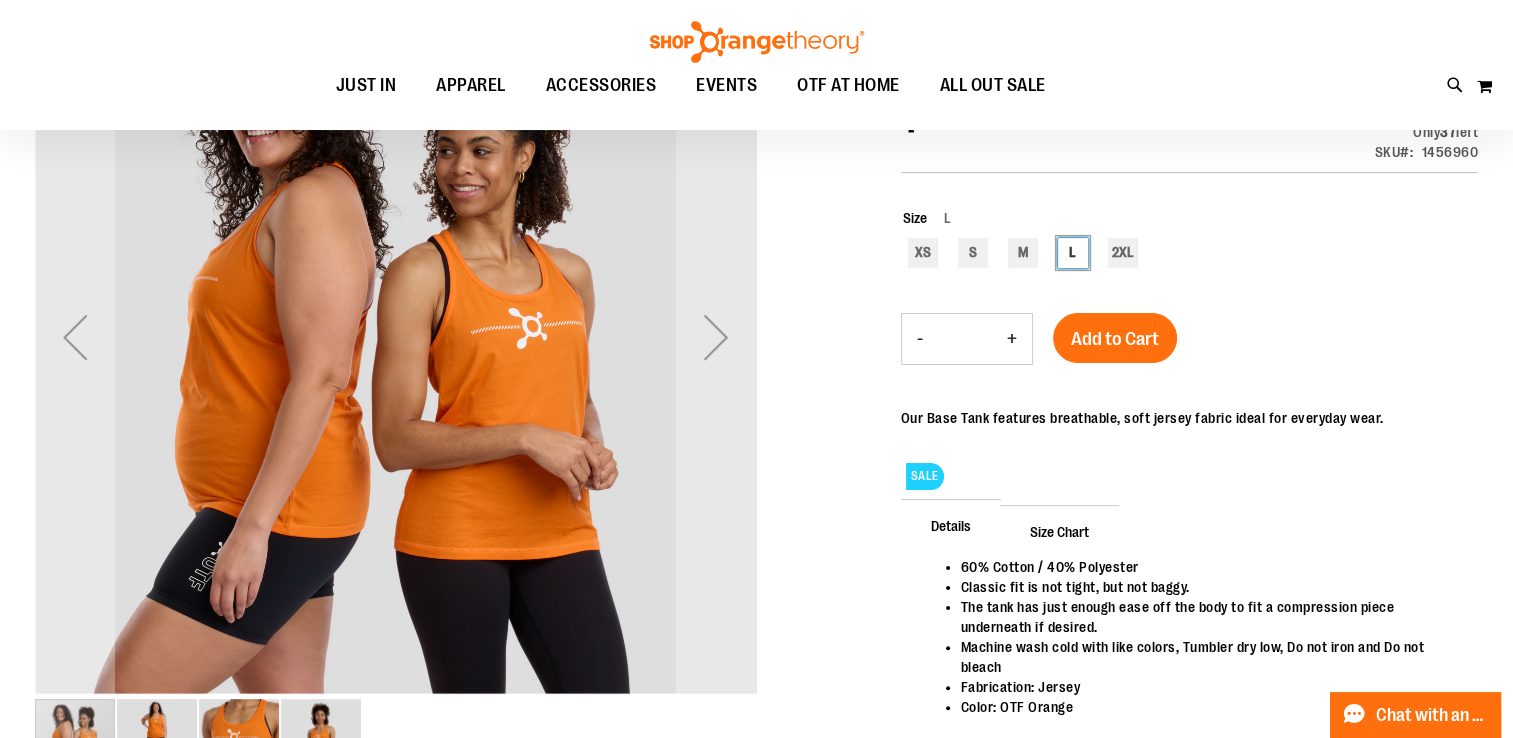 scroll, scrollTop: 316, scrollLeft: 0, axis: vertical 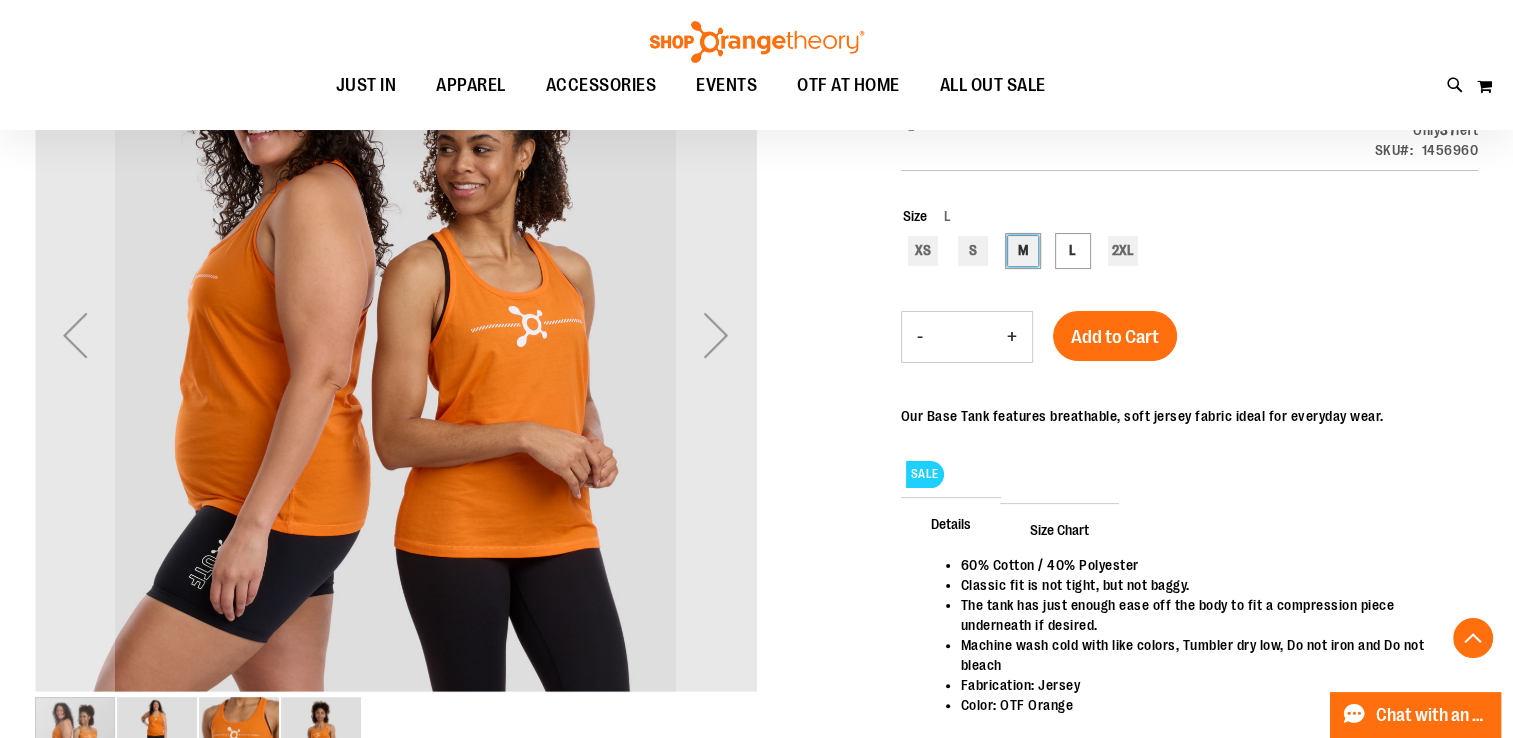 click on "M" at bounding box center (1023, 251) 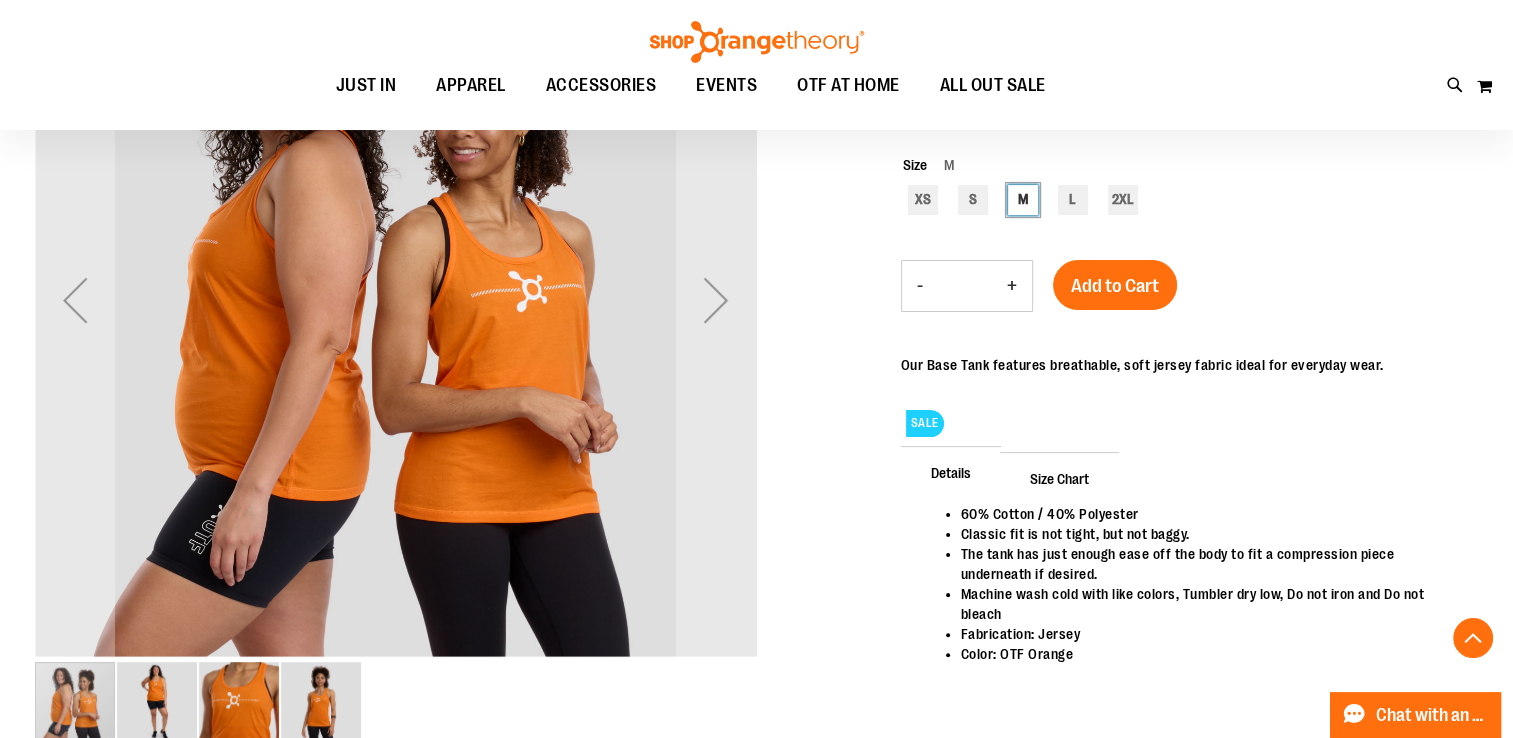 scroll, scrollTop: 342, scrollLeft: 0, axis: vertical 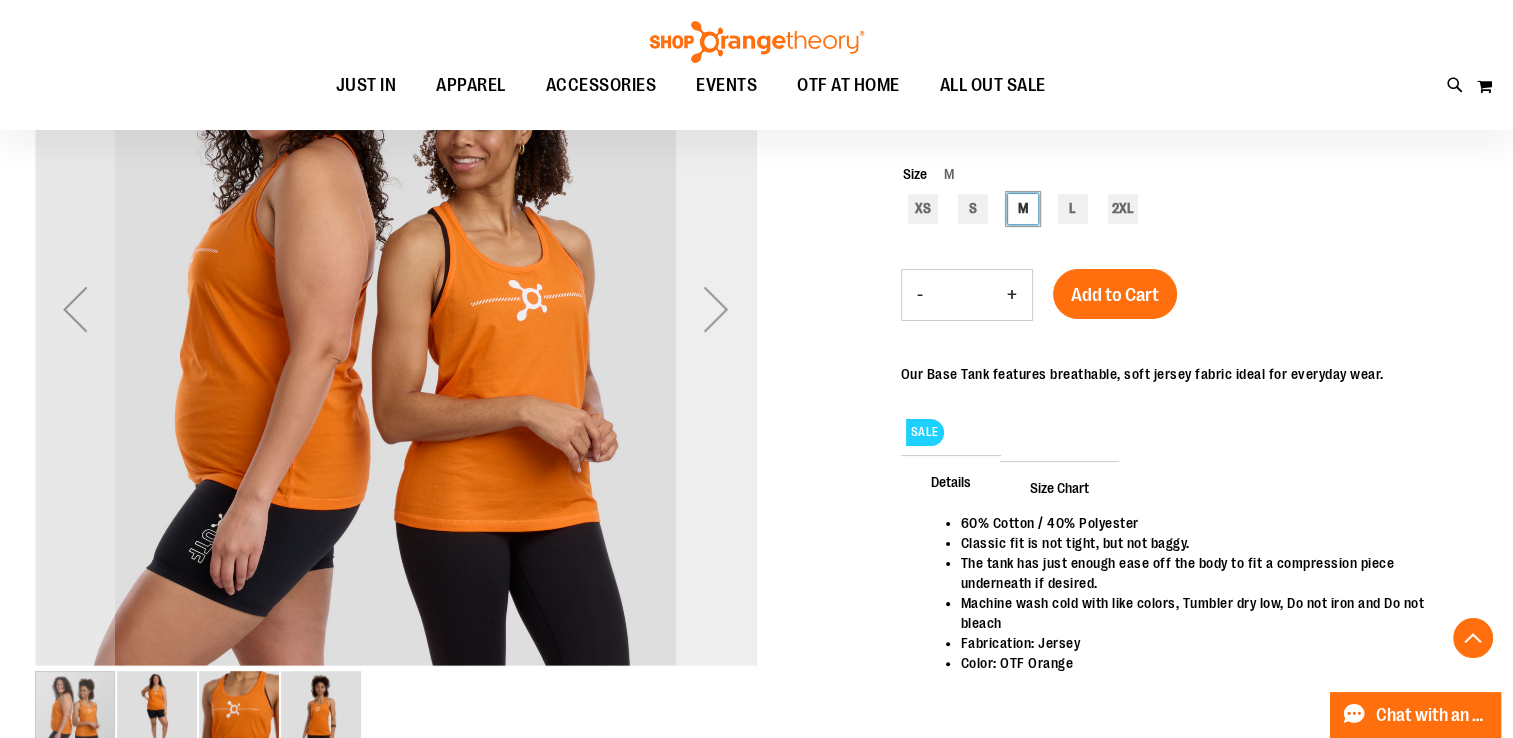 click at bounding box center (716, 309) 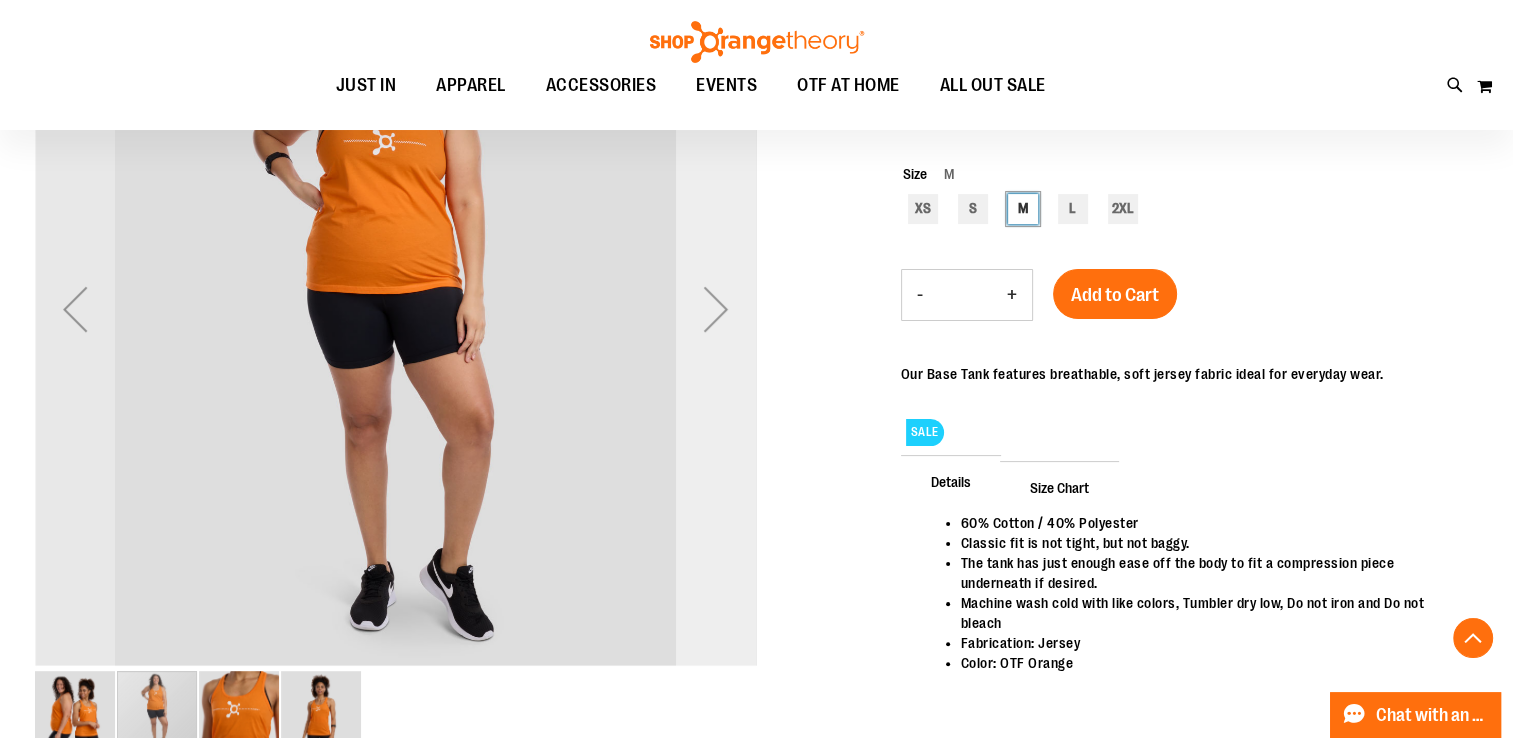 click at bounding box center (716, 309) 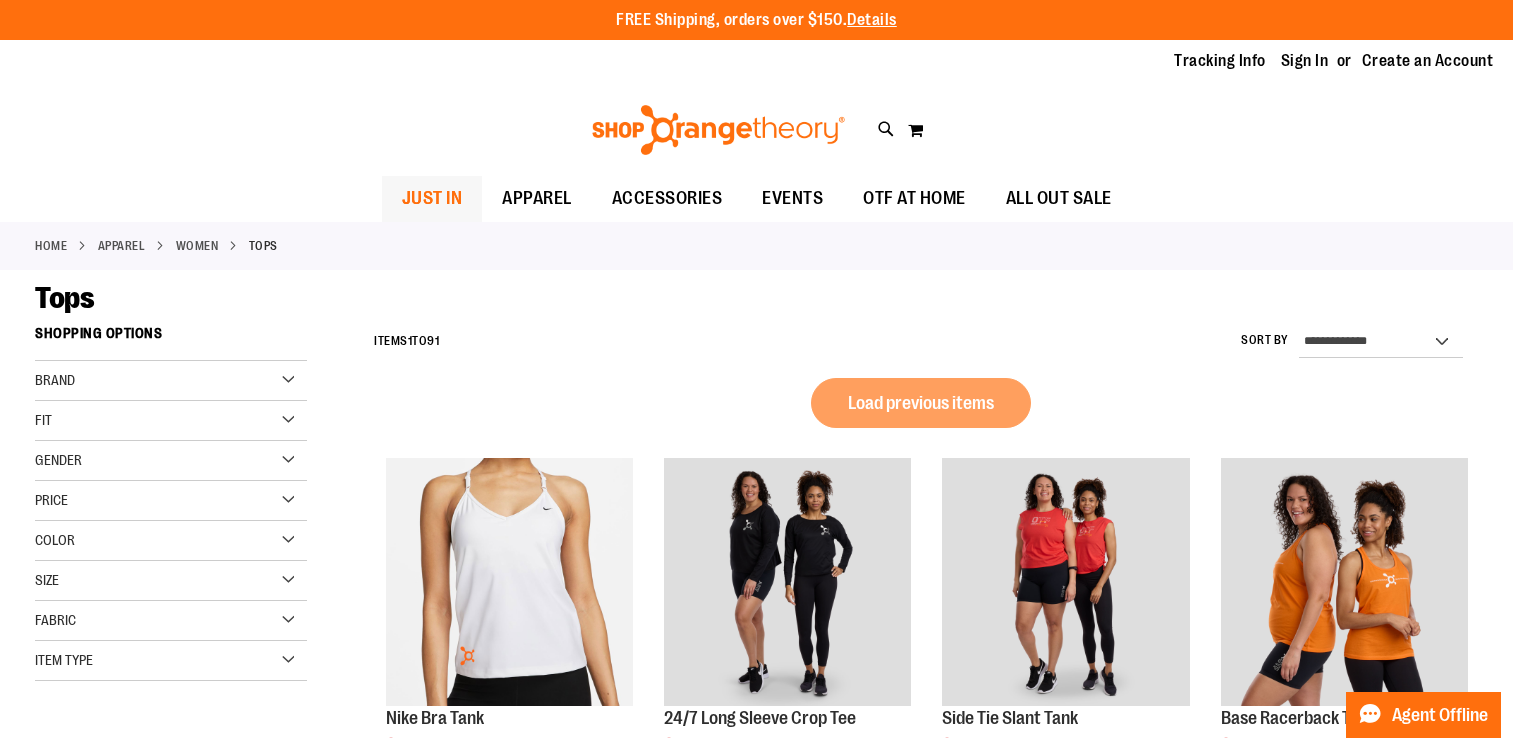 scroll, scrollTop: 0, scrollLeft: 0, axis: both 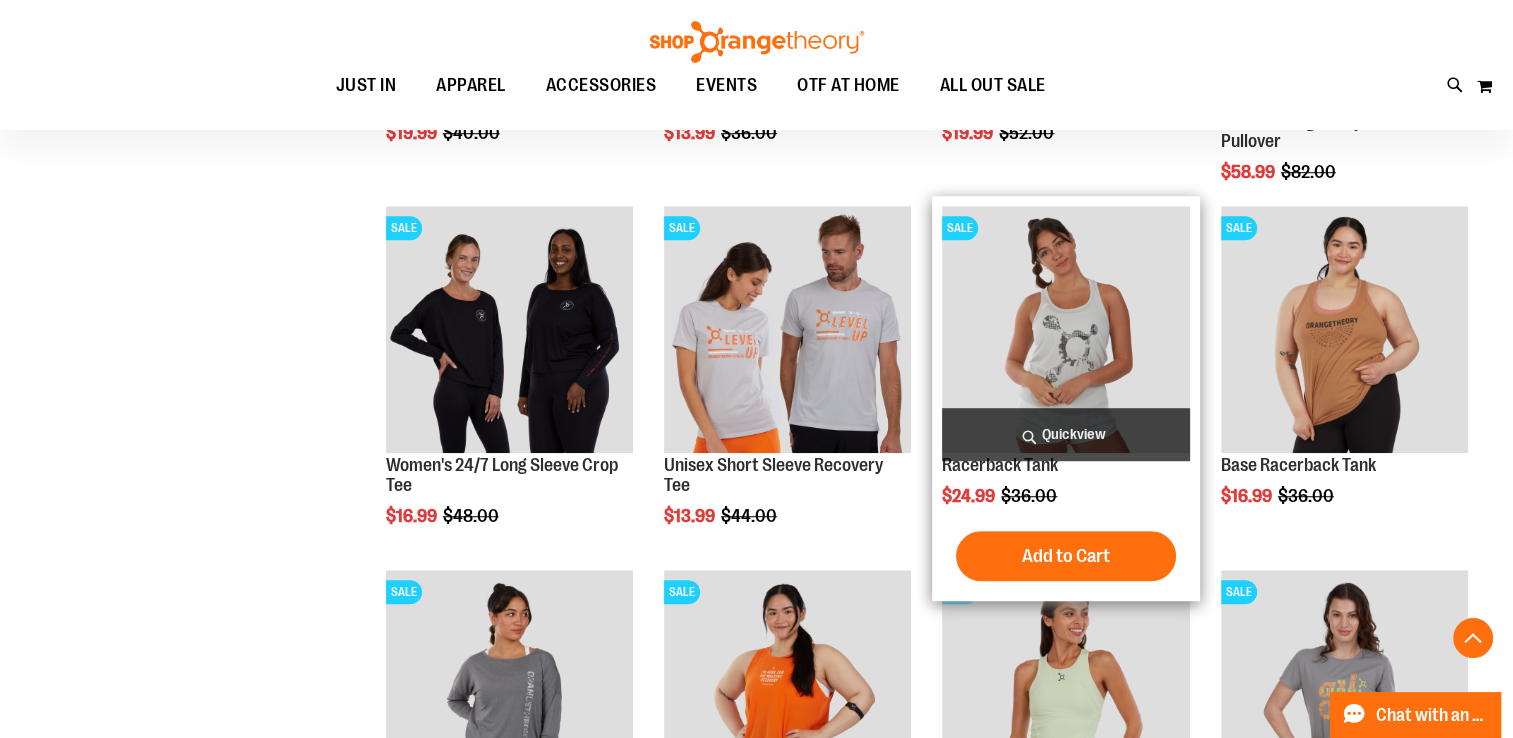 click at bounding box center [1065, 329] 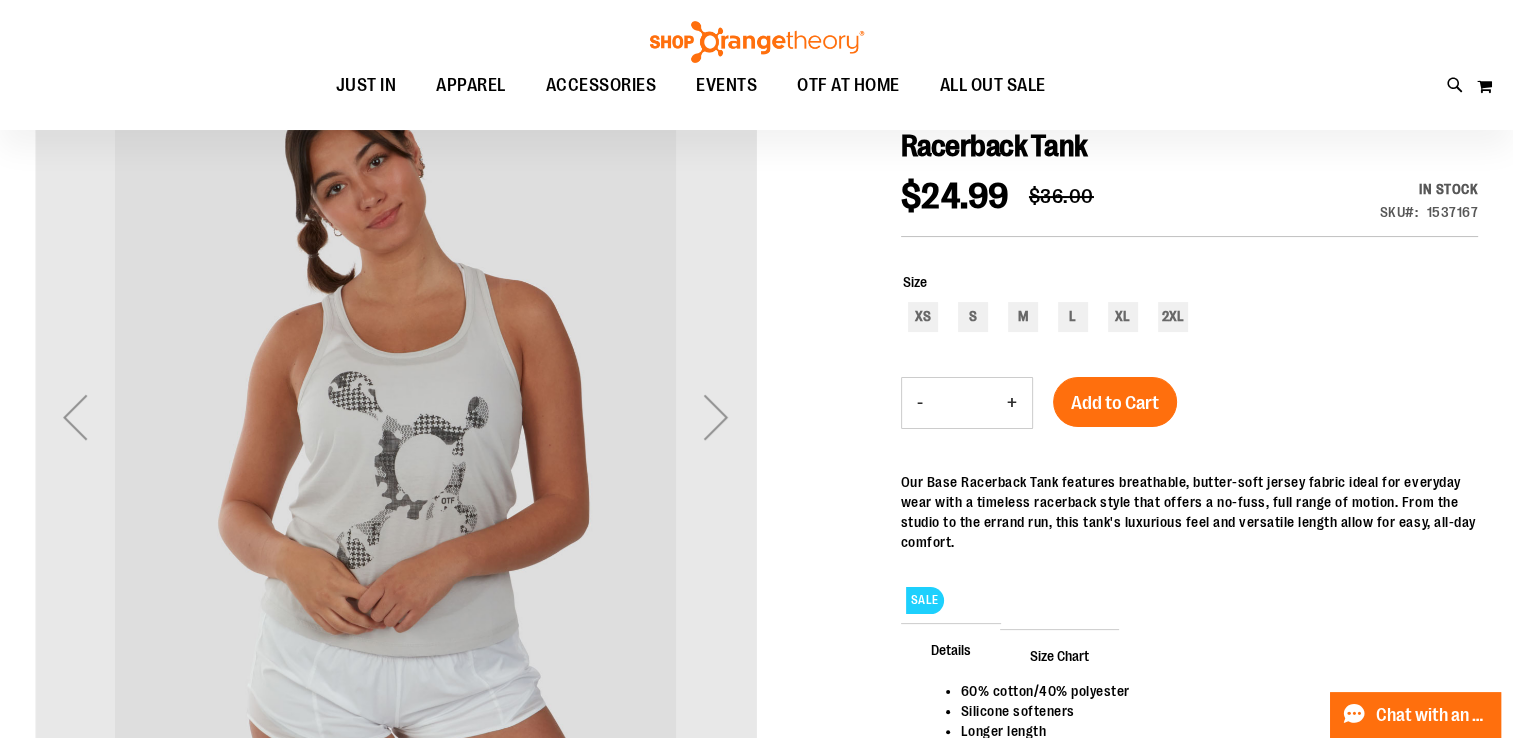 scroll, scrollTop: 235, scrollLeft: 0, axis: vertical 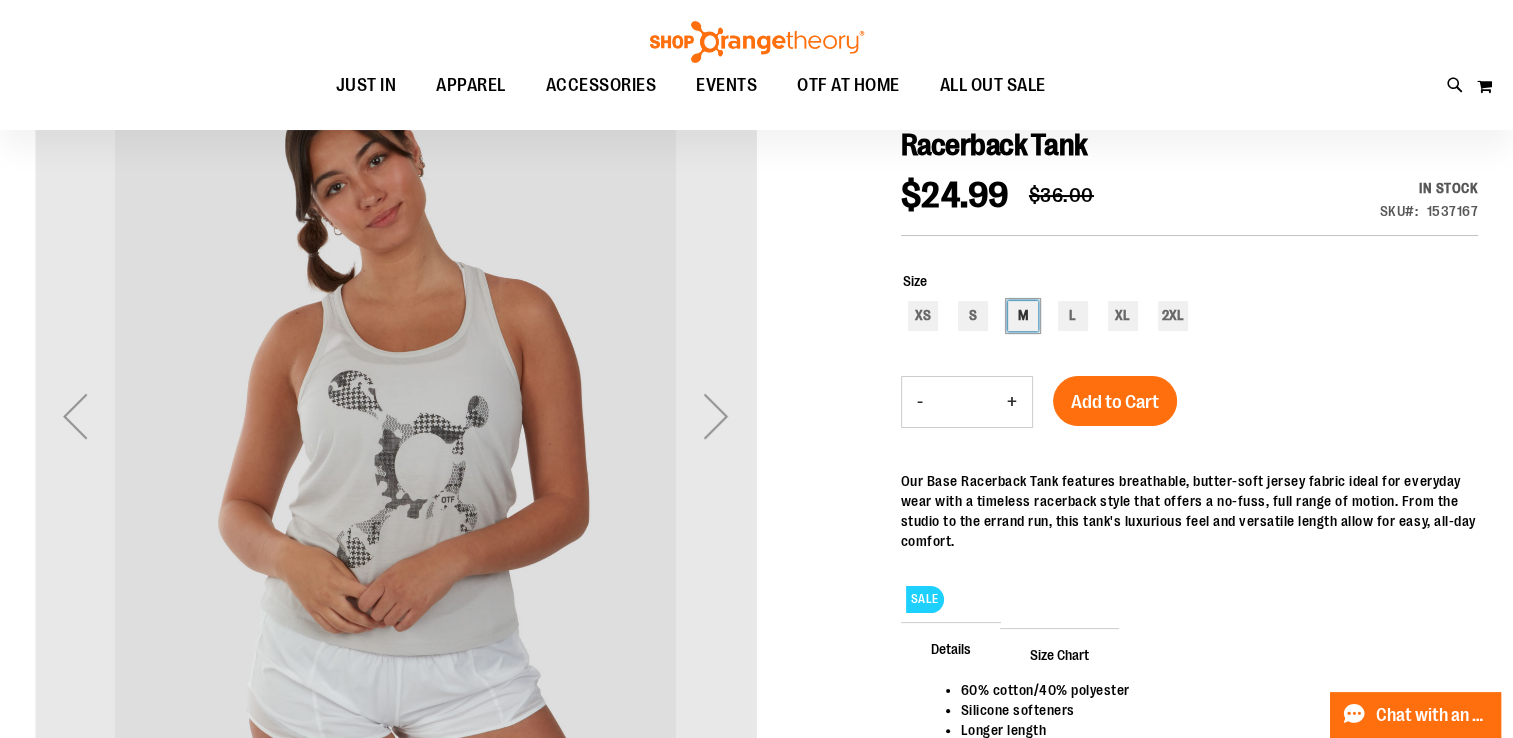 click on "M" at bounding box center (1023, 316) 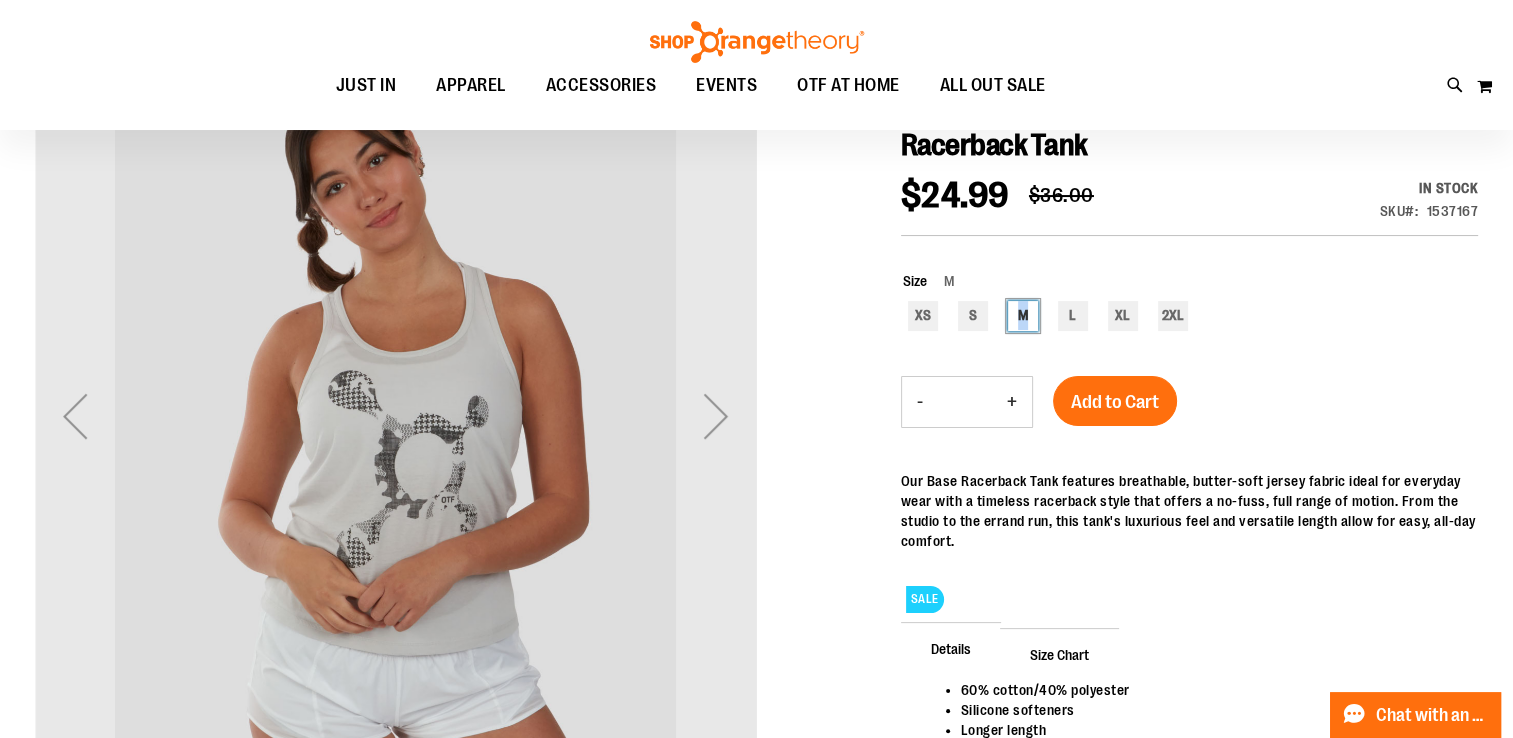 click on "M" at bounding box center (1023, 316) 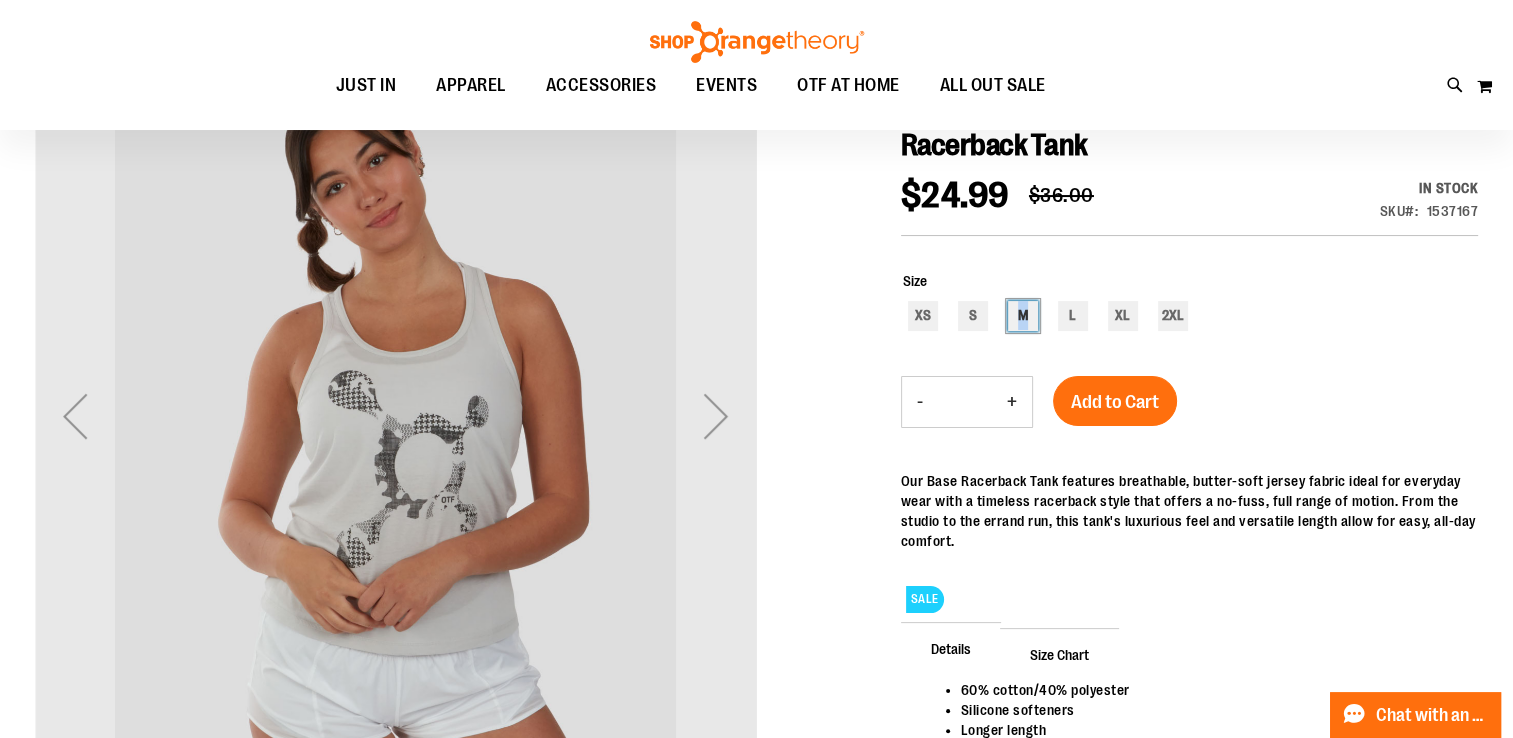 drag, startPoint x: 1028, startPoint y: 329, endPoint x: 1016, endPoint y: 323, distance: 13.416408 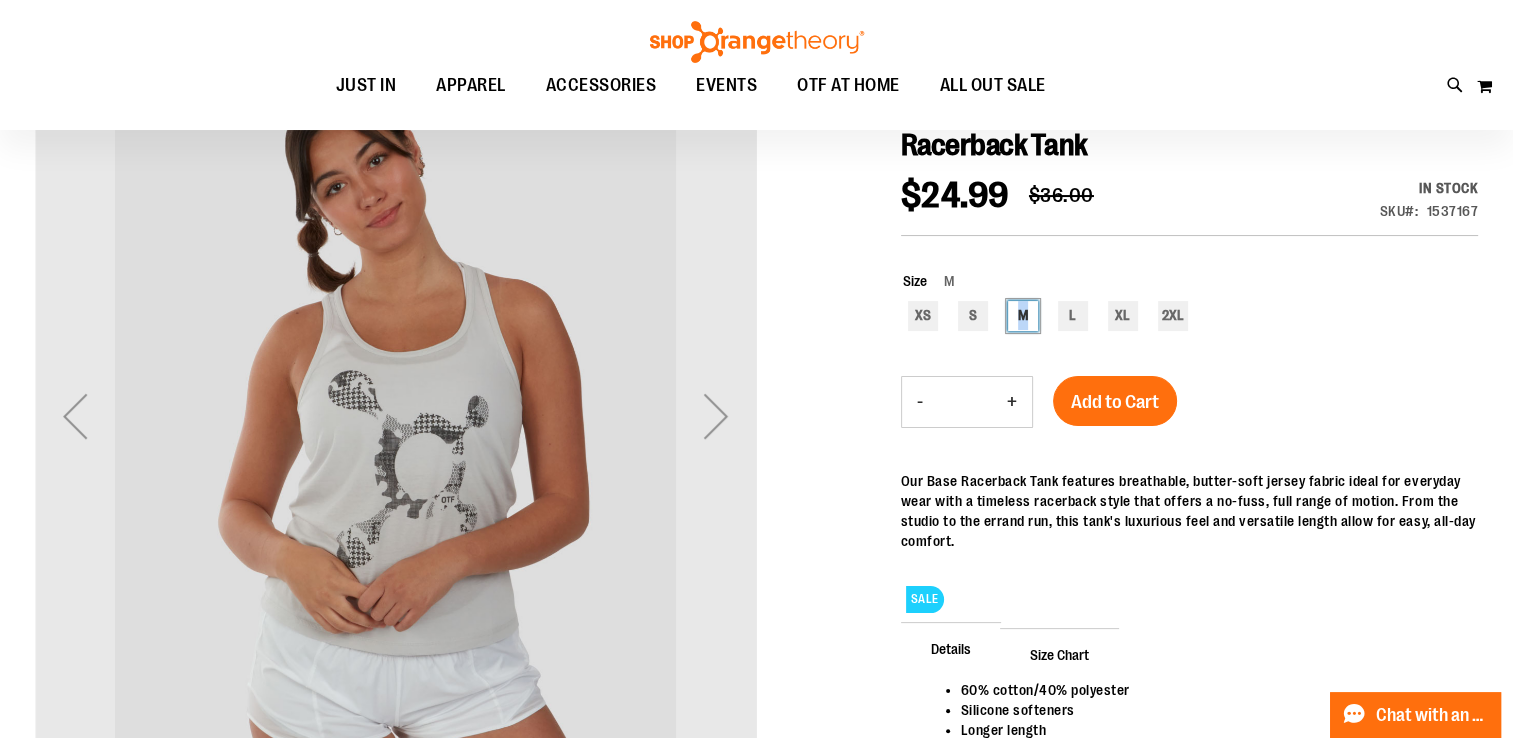 click on "M" at bounding box center (1023, 316) 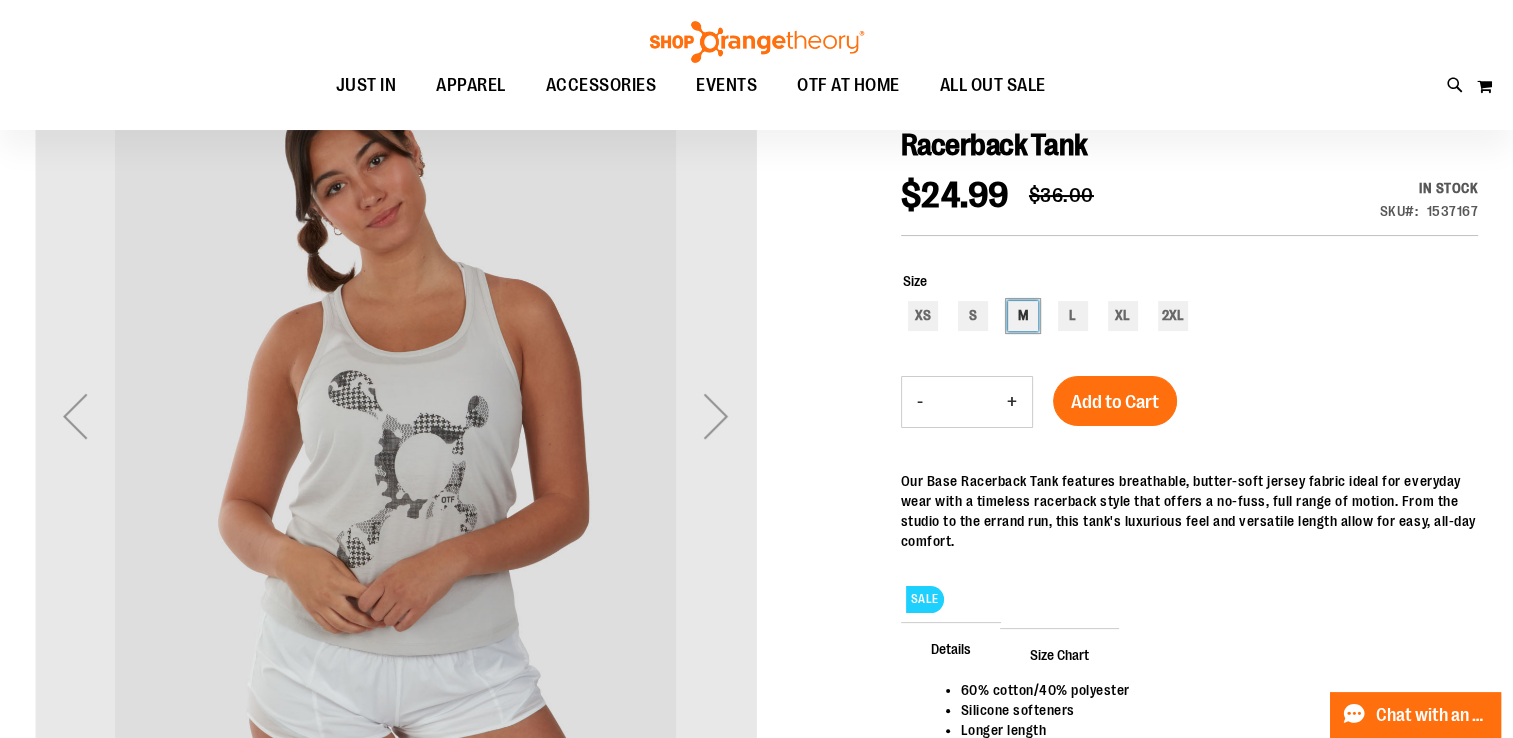 click on "M" at bounding box center [1023, 316] 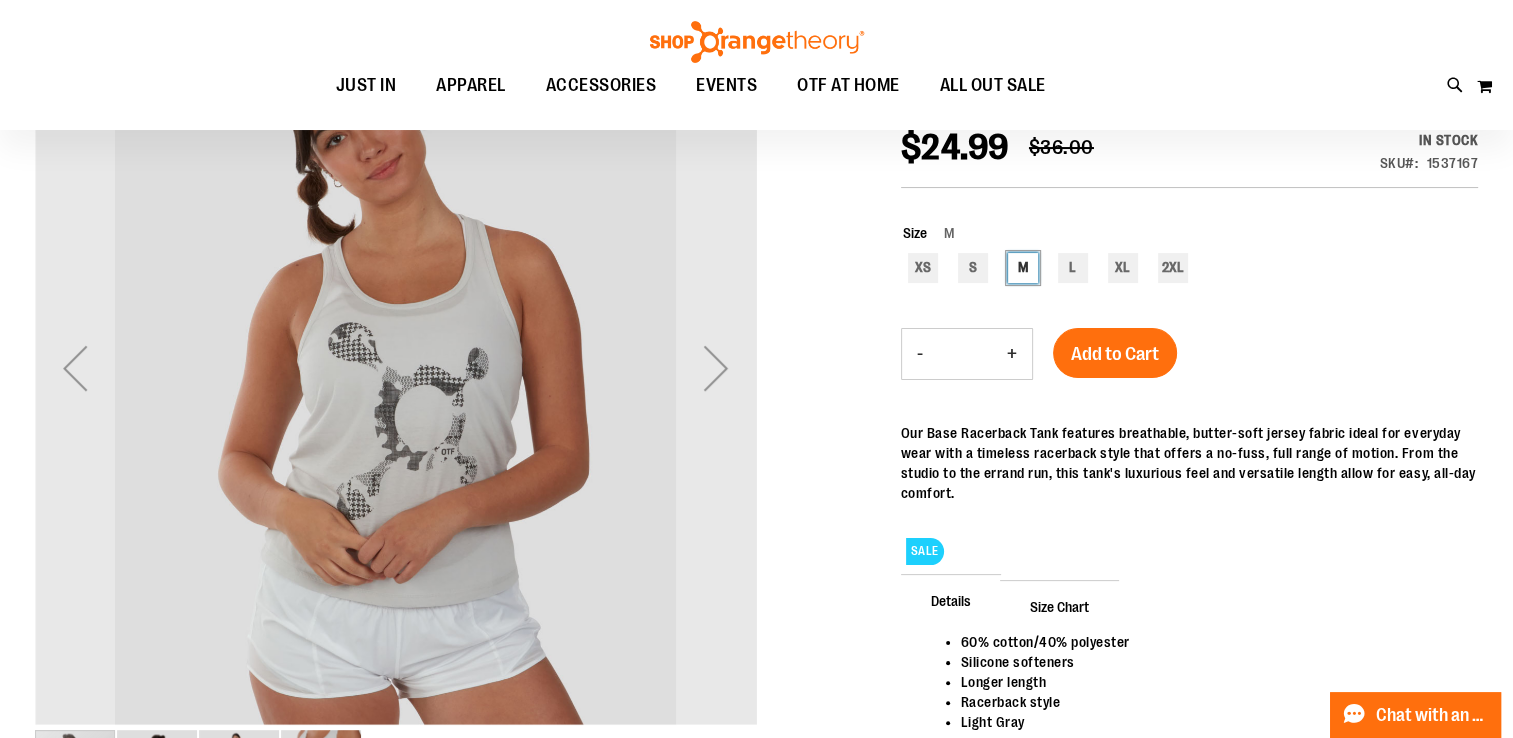 scroll, scrollTop: 280, scrollLeft: 0, axis: vertical 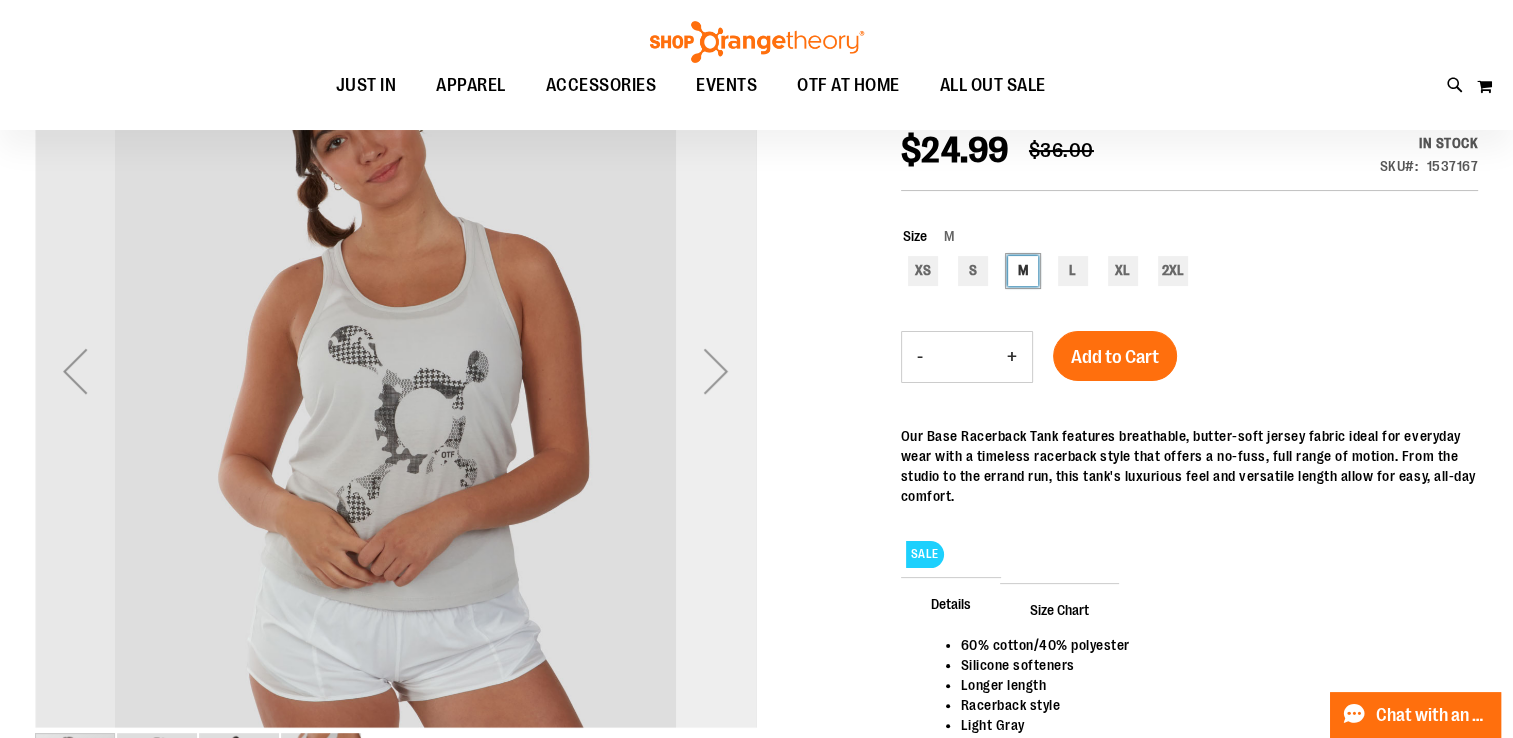 click at bounding box center (716, 371) 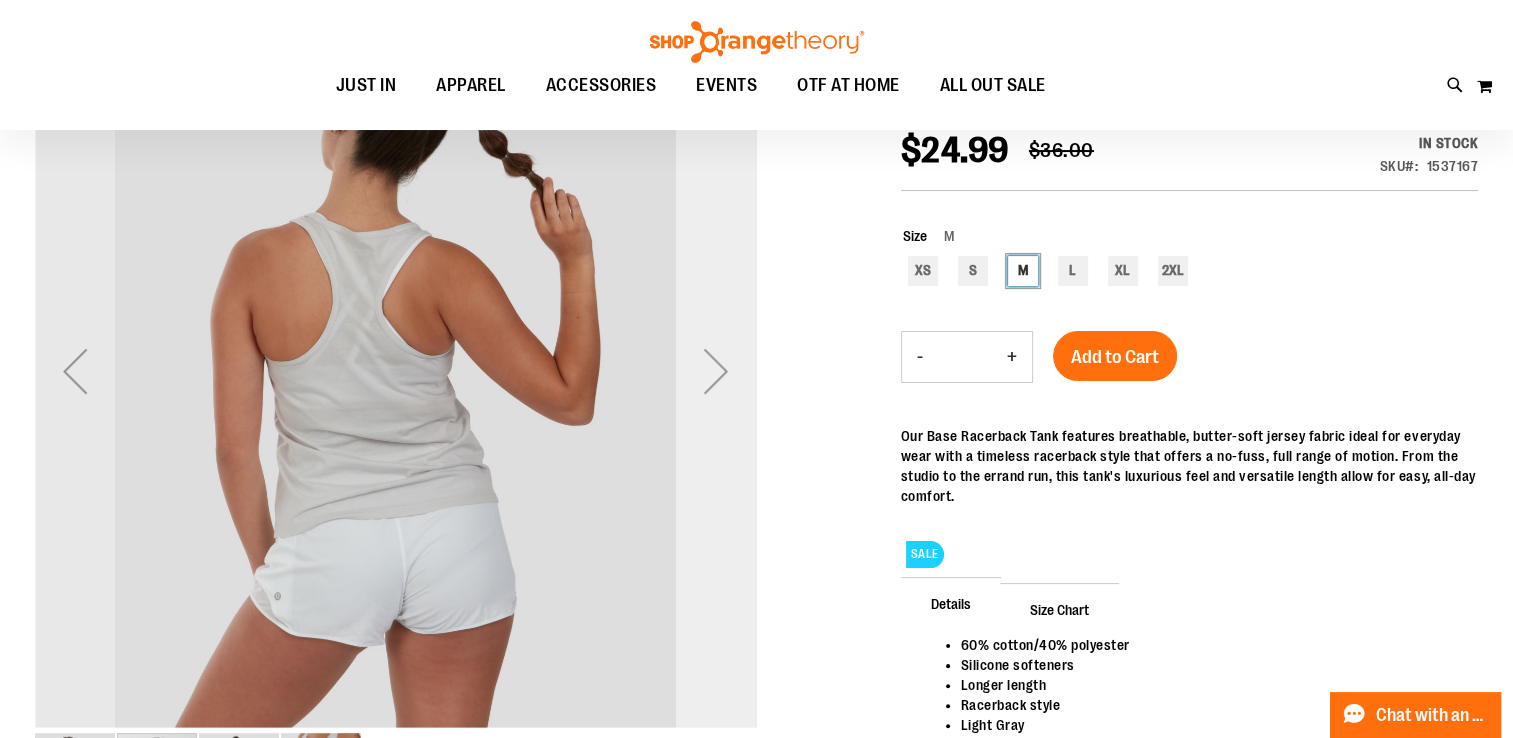 click at bounding box center (716, 371) 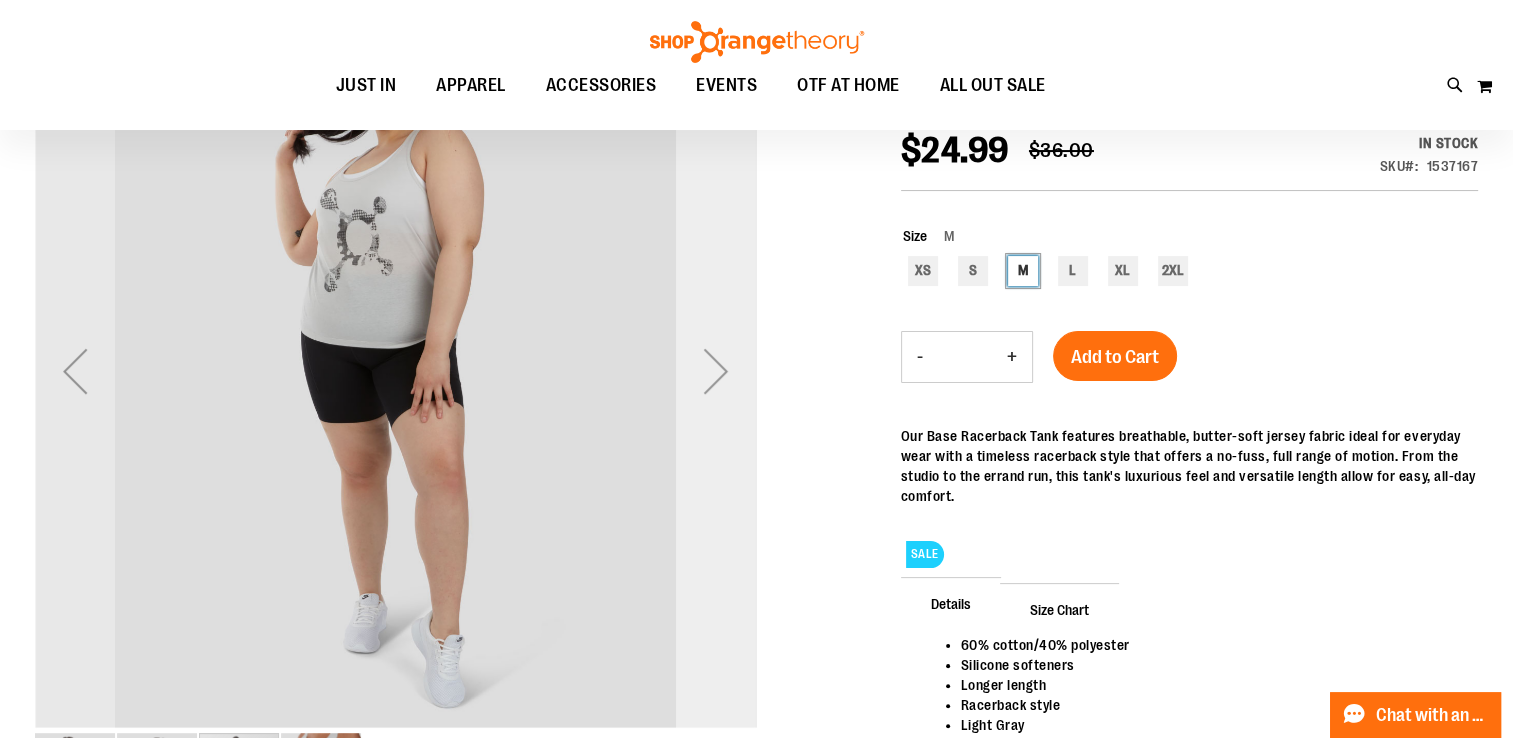 click at bounding box center (716, 371) 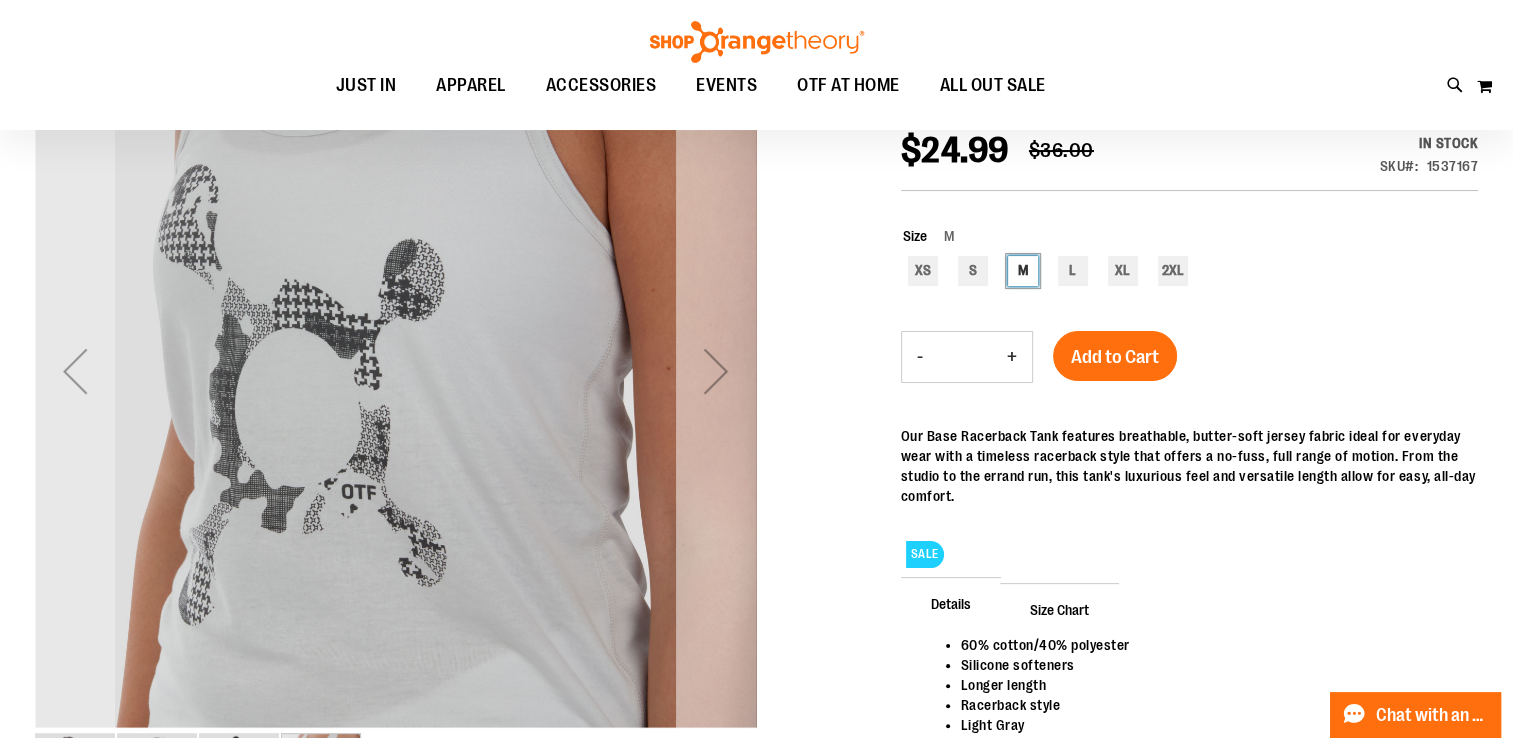 click at bounding box center (716, 371) 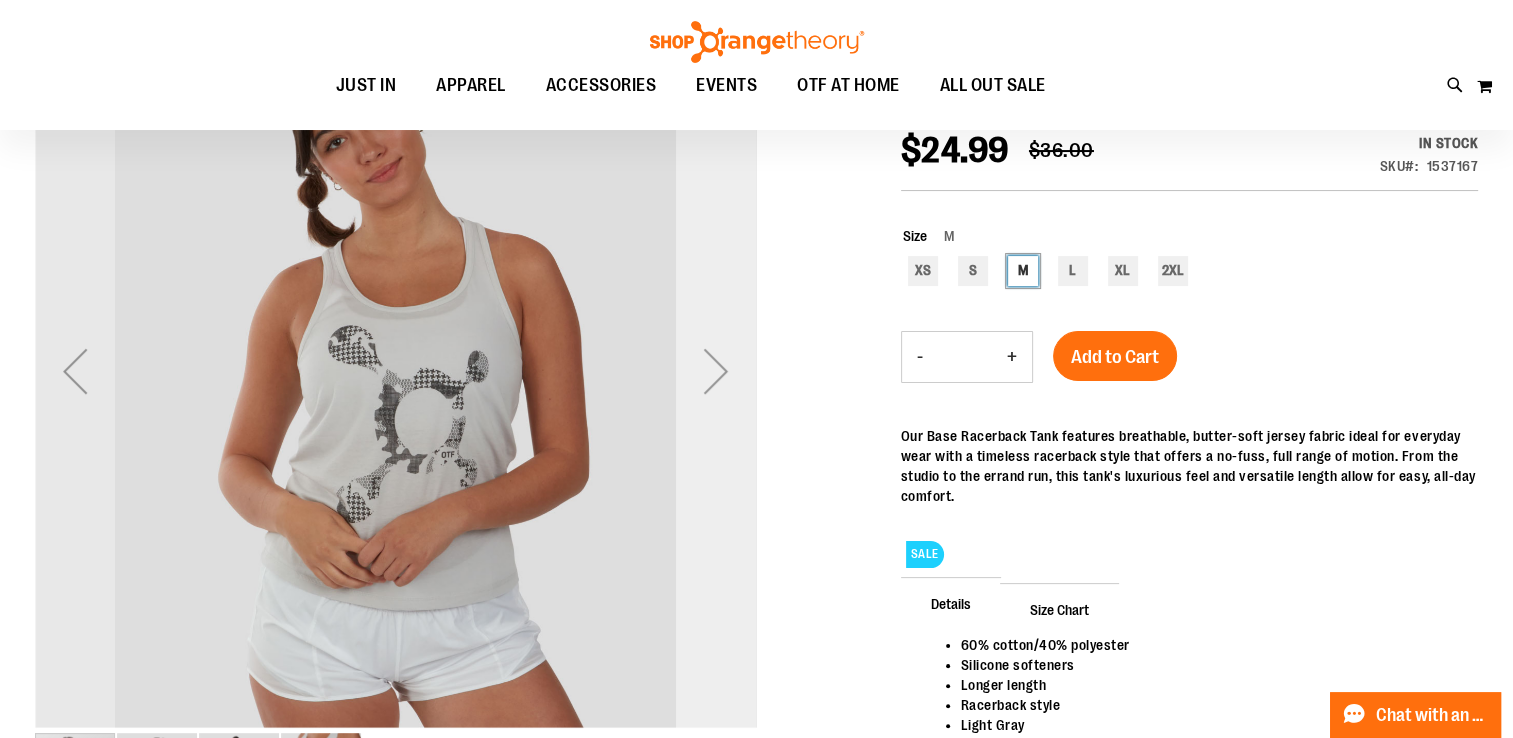 scroll, scrollTop: 100, scrollLeft: 0, axis: vertical 